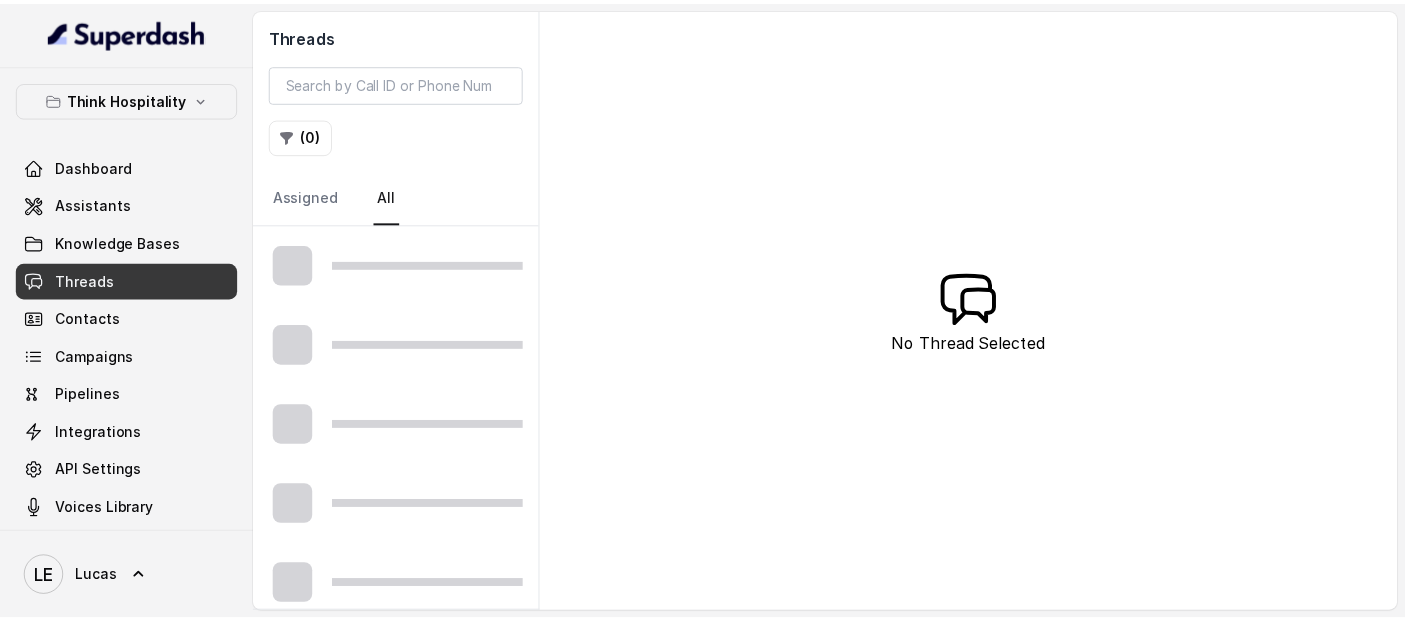 scroll, scrollTop: 0, scrollLeft: 0, axis: both 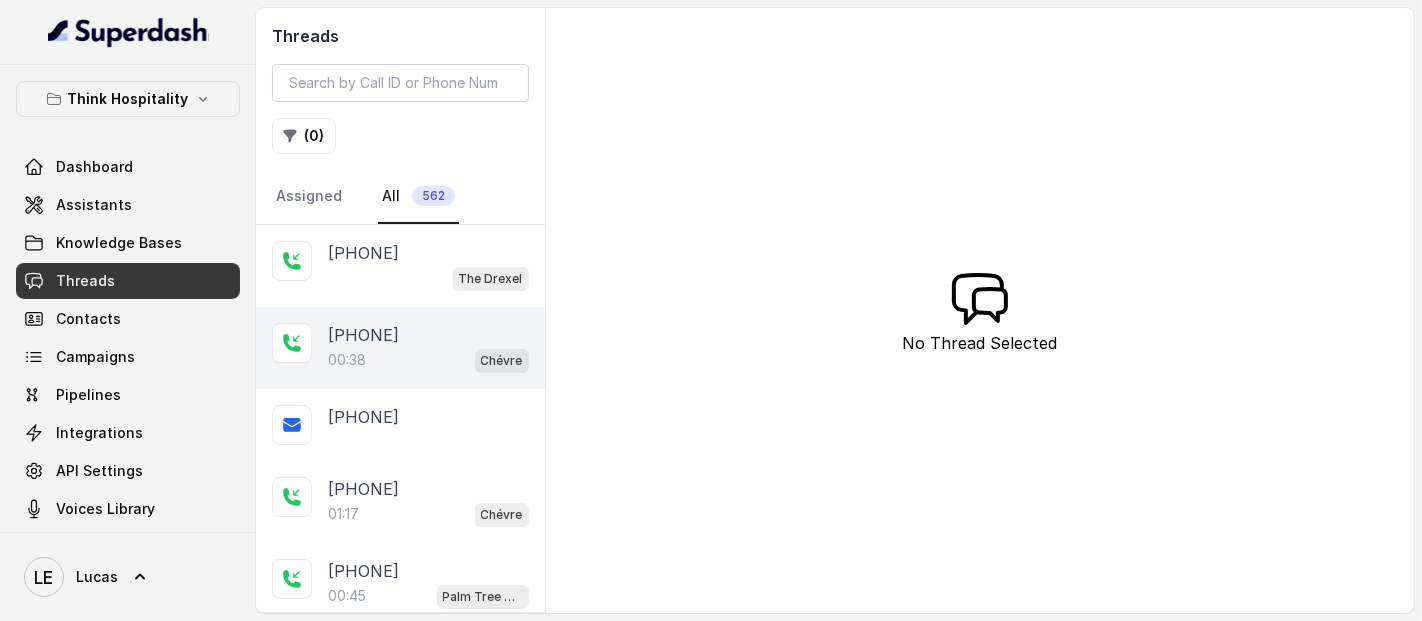 click on "Chévre" at bounding box center [502, 361] 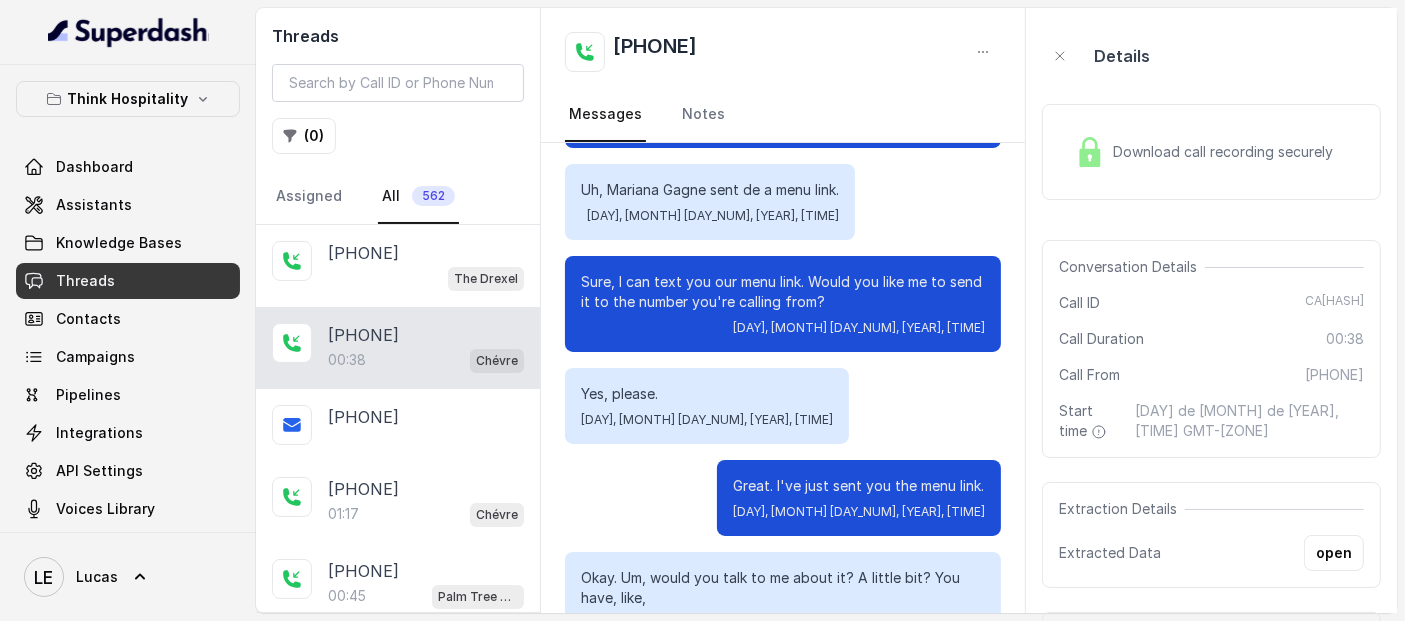 scroll, scrollTop: 168, scrollLeft: 0, axis: vertical 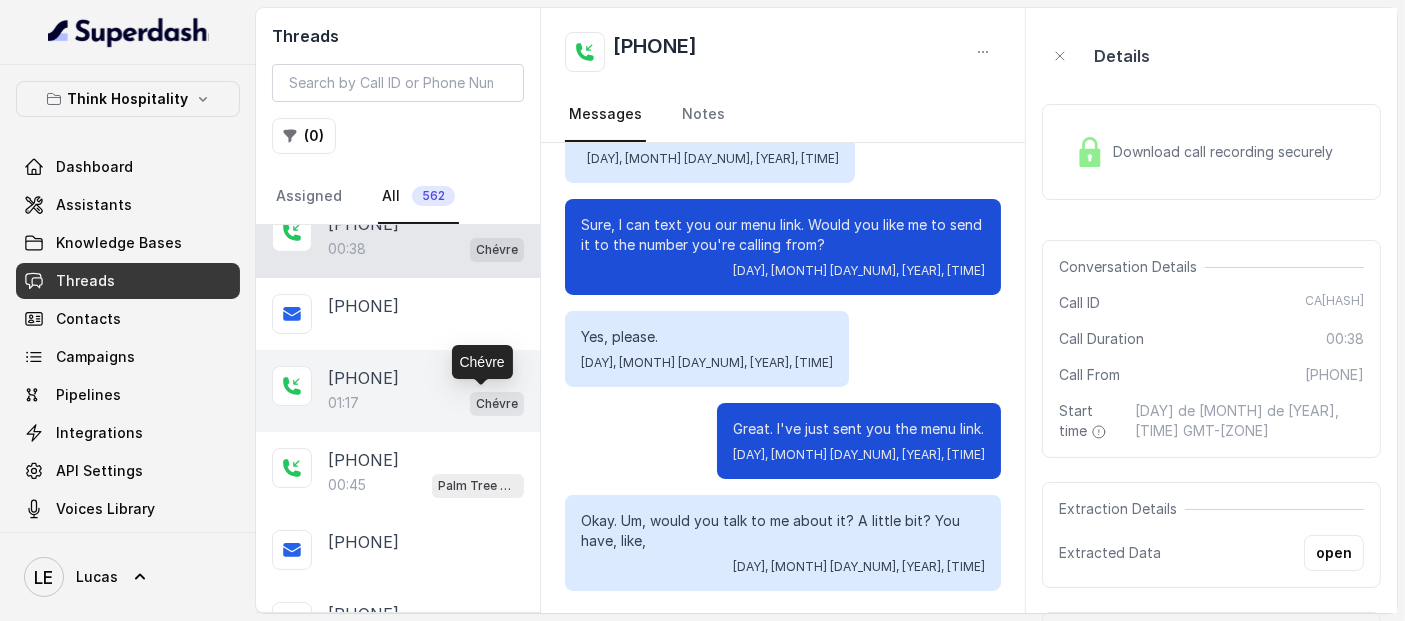 click on "Chévre" at bounding box center (497, 404) 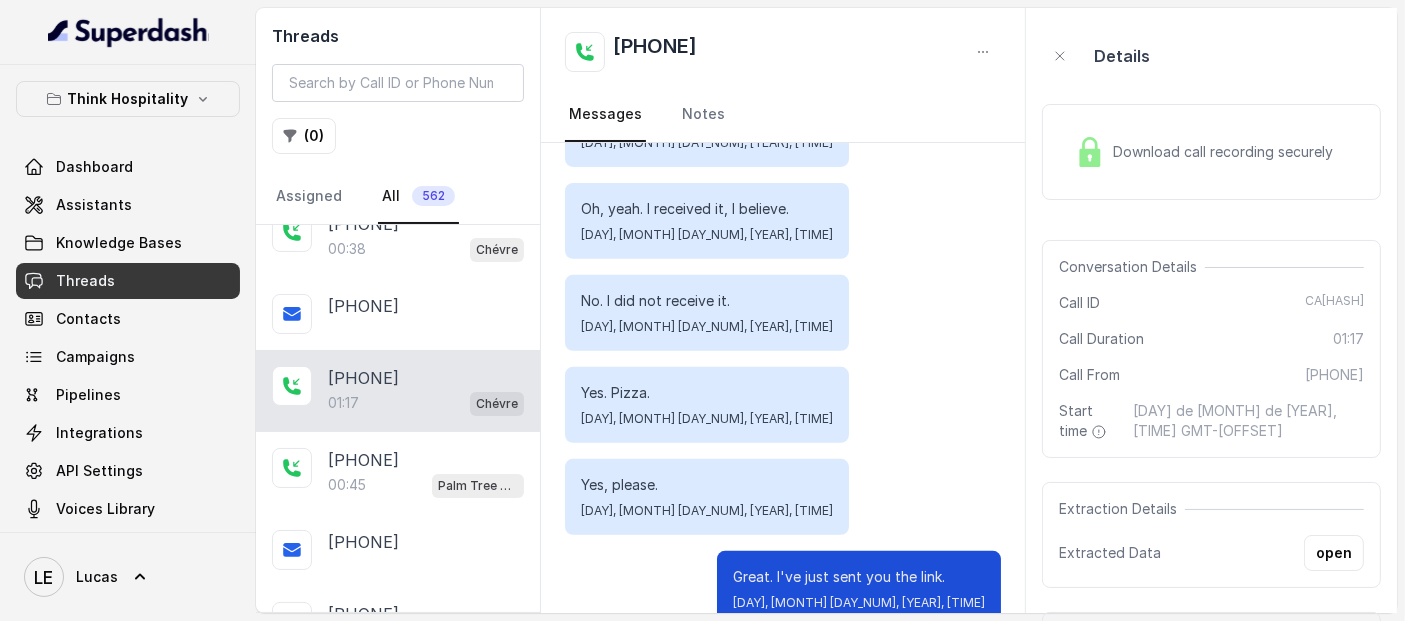 scroll, scrollTop: 924, scrollLeft: 0, axis: vertical 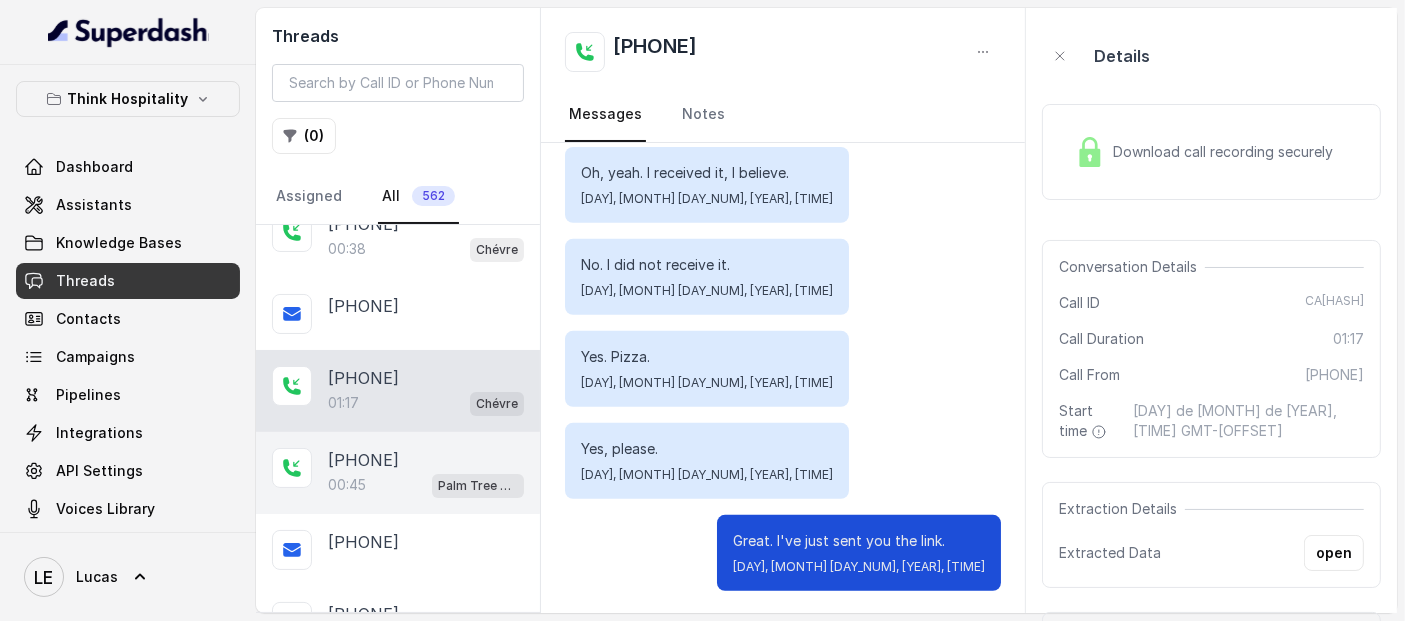 click on "[PHONE]" at bounding box center [426, 460] 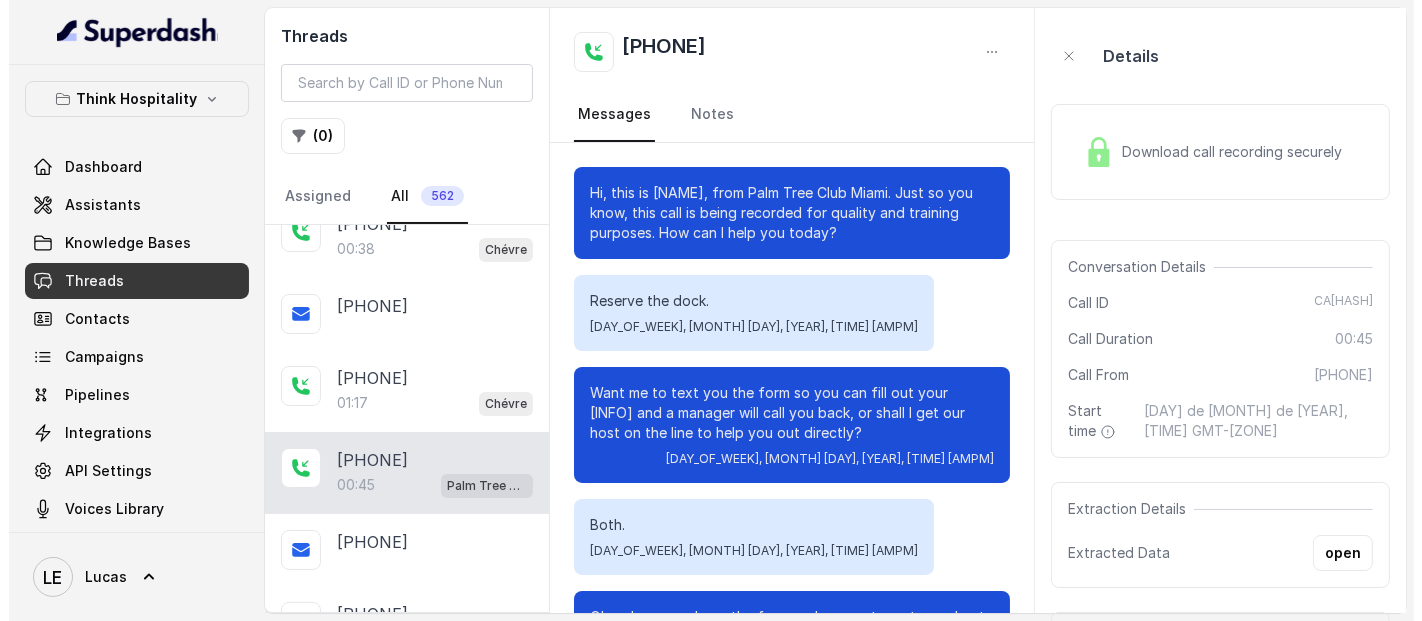 scroll, scrollTop: 177, scrollLeft: 0, axis: vertical 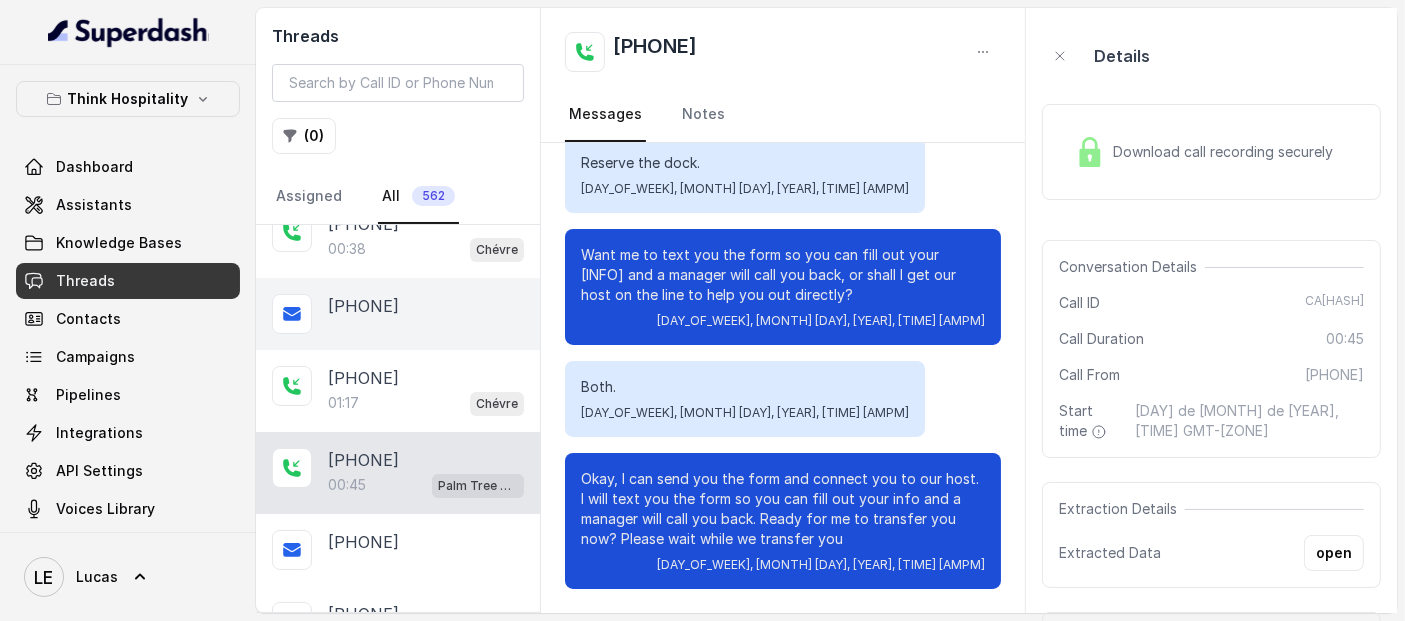 click on "[PHONE]" at bounding box center (398, 314) 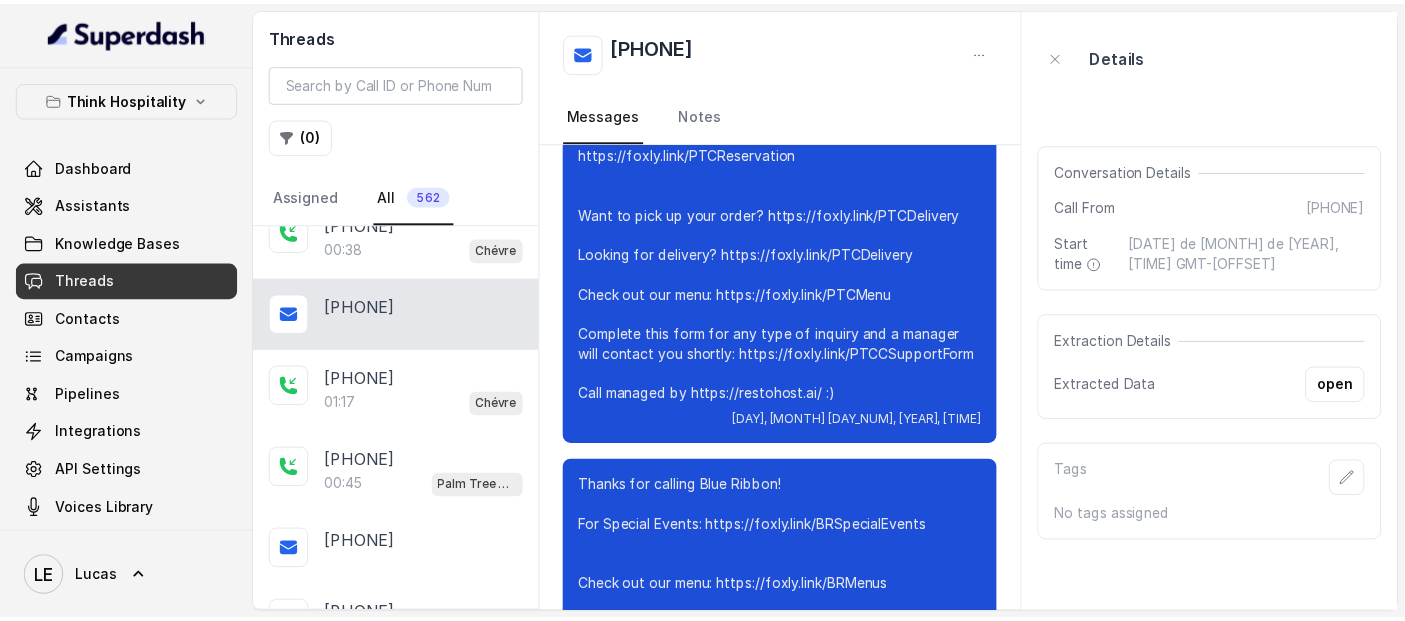 scroll, scrollTop: 0, scrollLeft: 0, axis: both 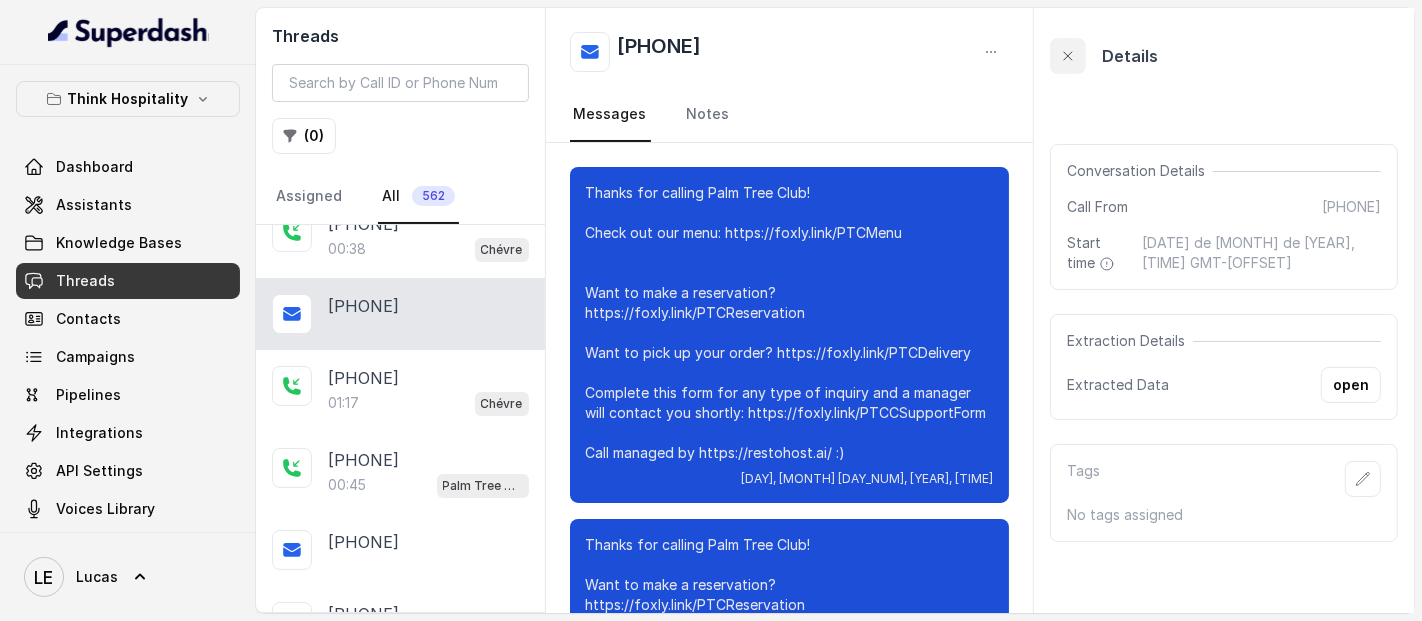 click at bounding box center (1068, 56) 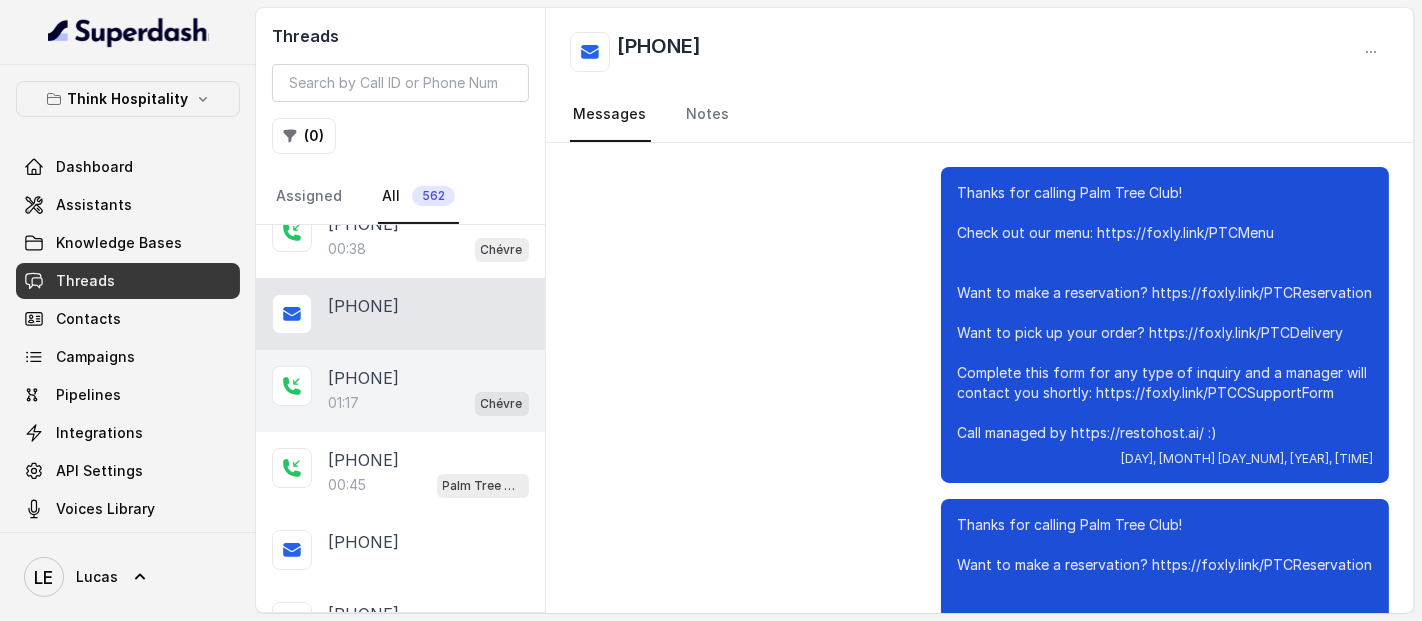 click on "01:17" at bounding box center (343, 403) 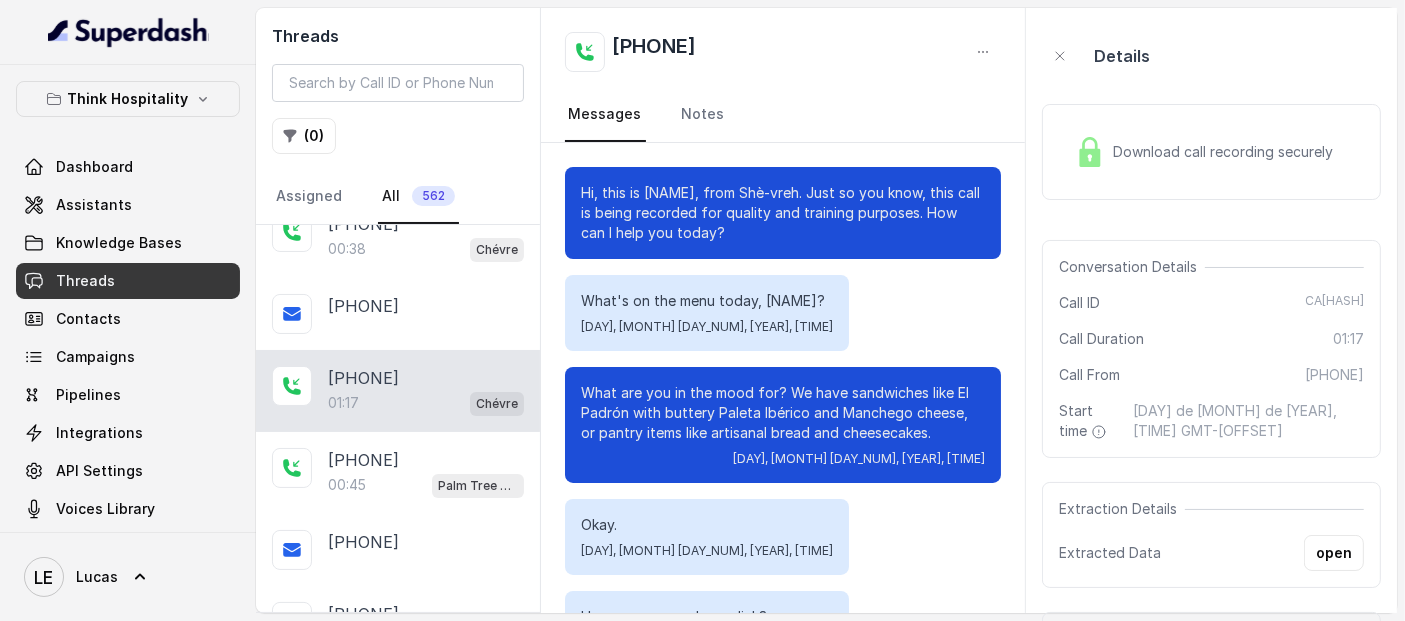 scroll, scrollTop: 924, scrollLeft: 0, axis: vertical 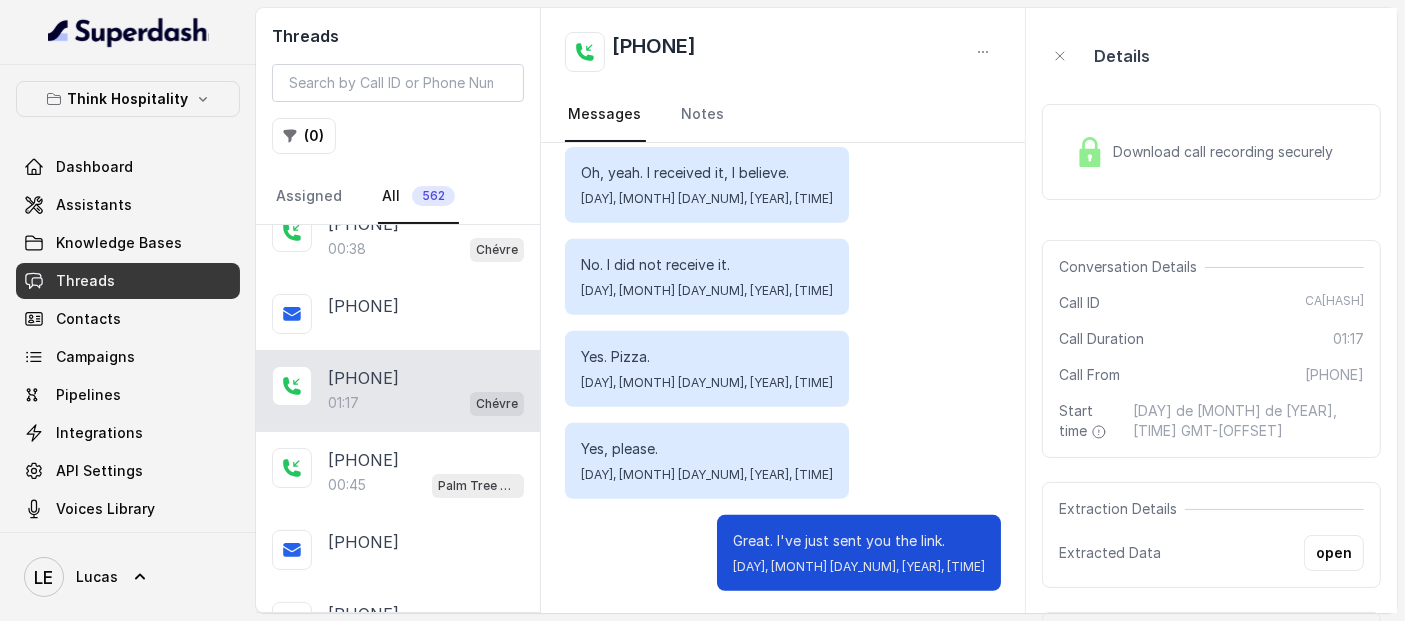 click on "Download call recording securely" at bounding box center (1227, 152) 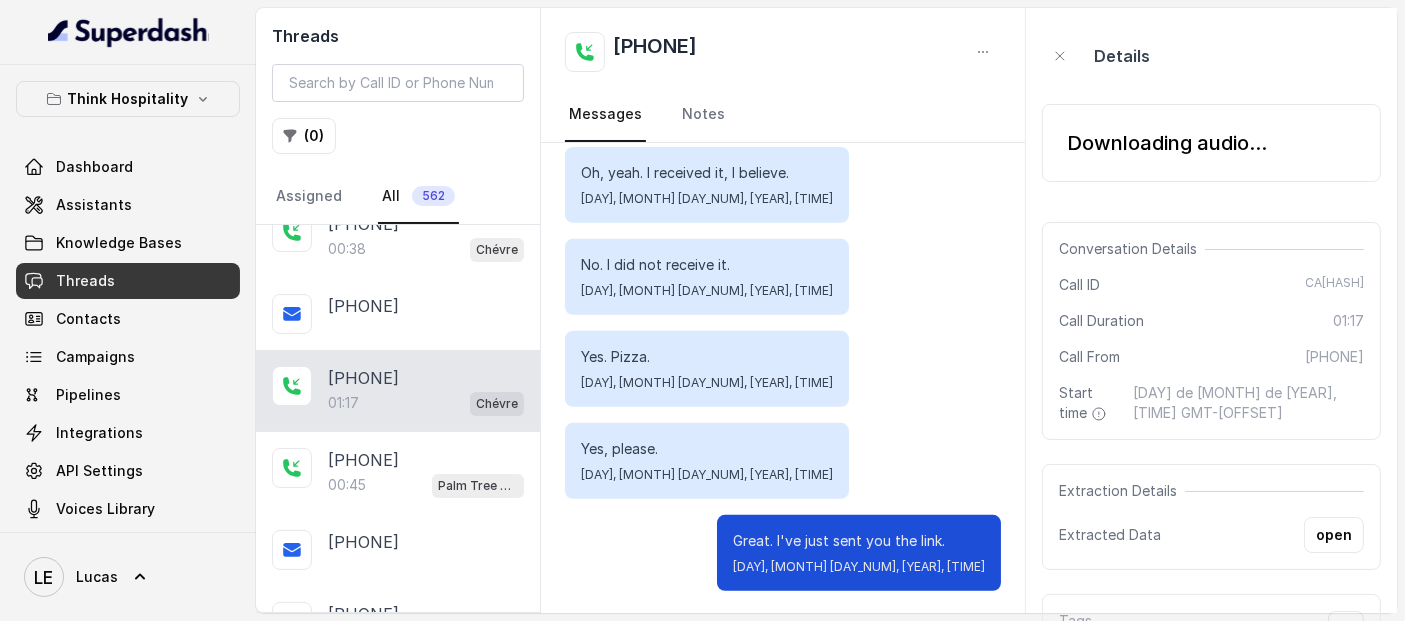scroll, scrollTop: 944, scrollLeft: 0, axis: vertical 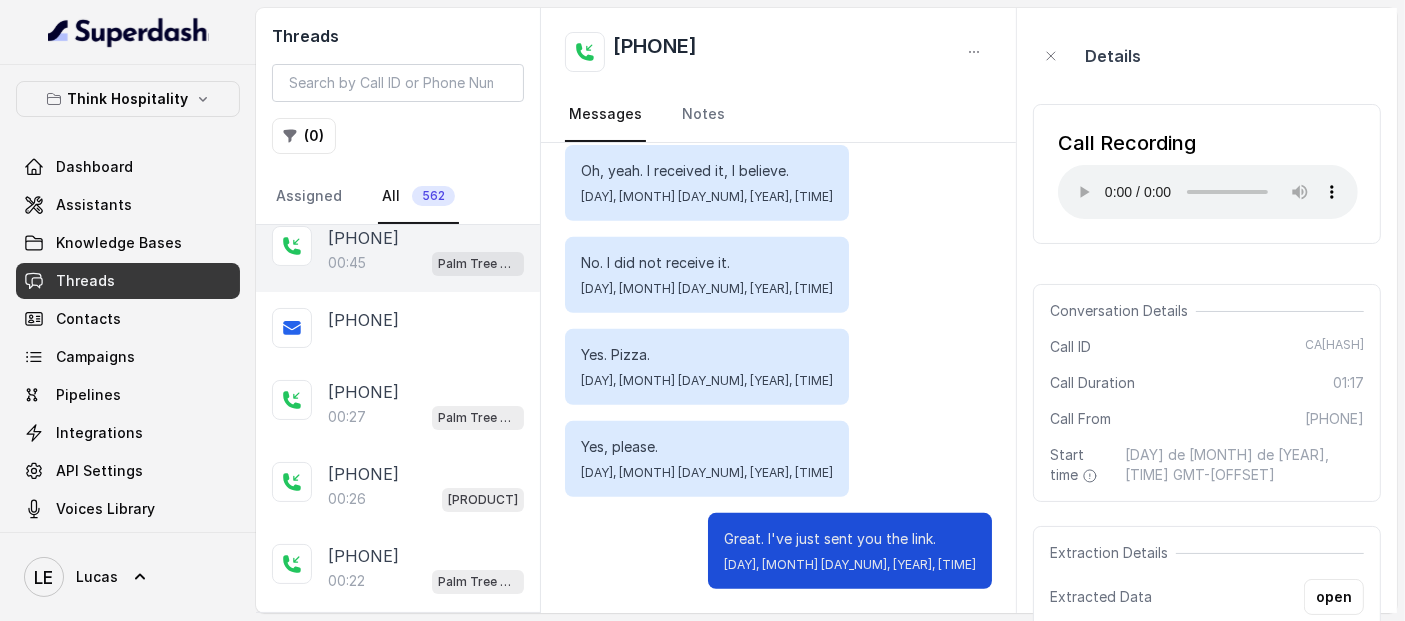 click on "[PHONE] [TIME] Palm Tree Club" at bounding box center [398, 251] 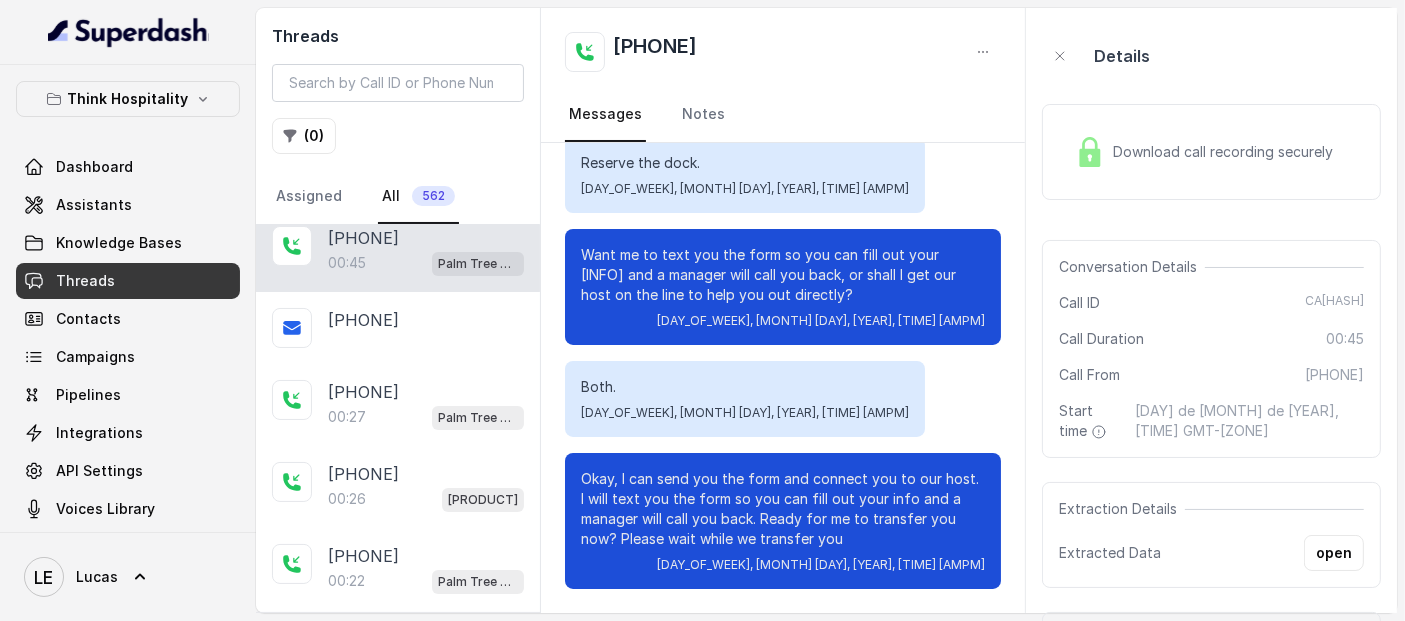 scroll, scrollTop: 177, scrollLeft: 0, axis: vertical 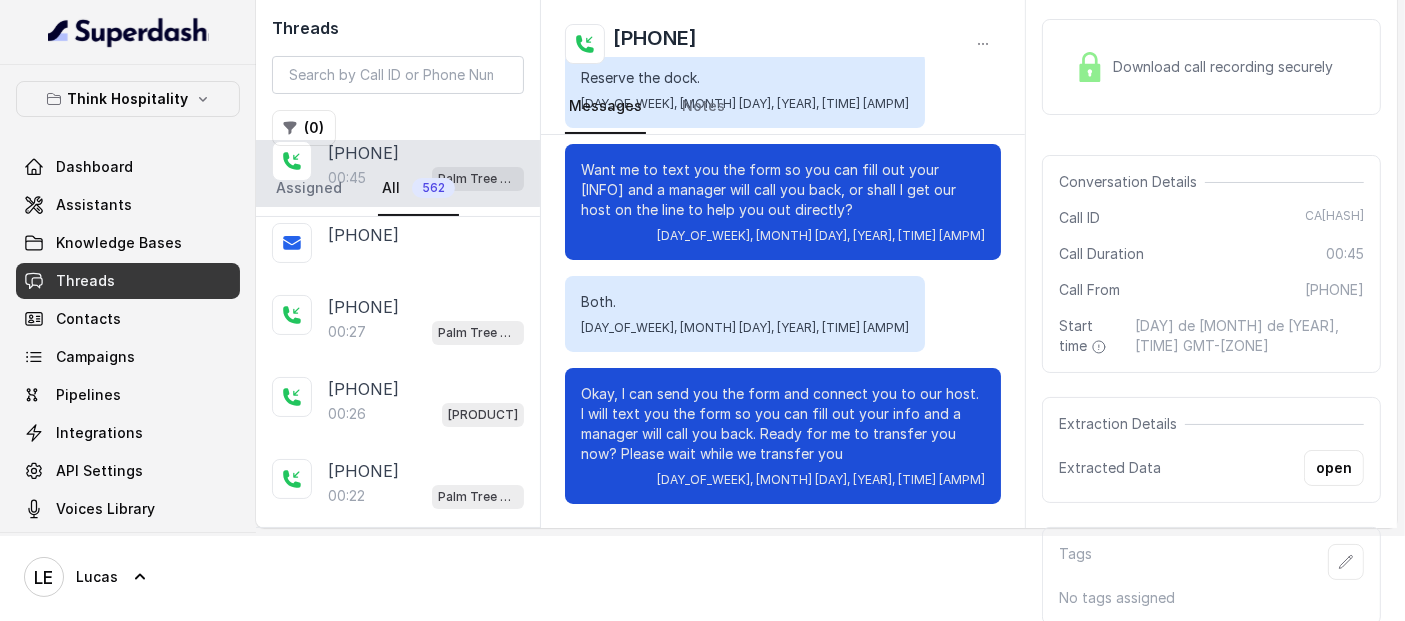 click on "Download call recording securely" at bounding box center [1211, 67] 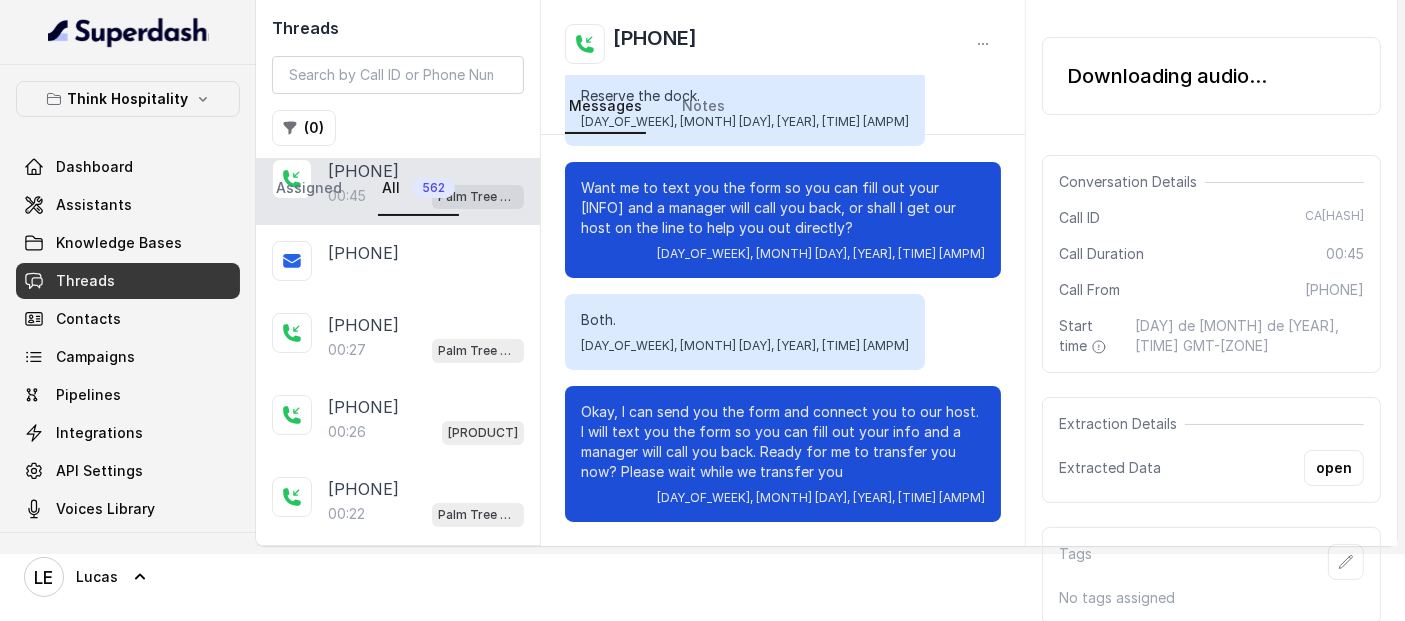 scroll, scrollTop: 85, scrollLeft: 0, axis: vertical 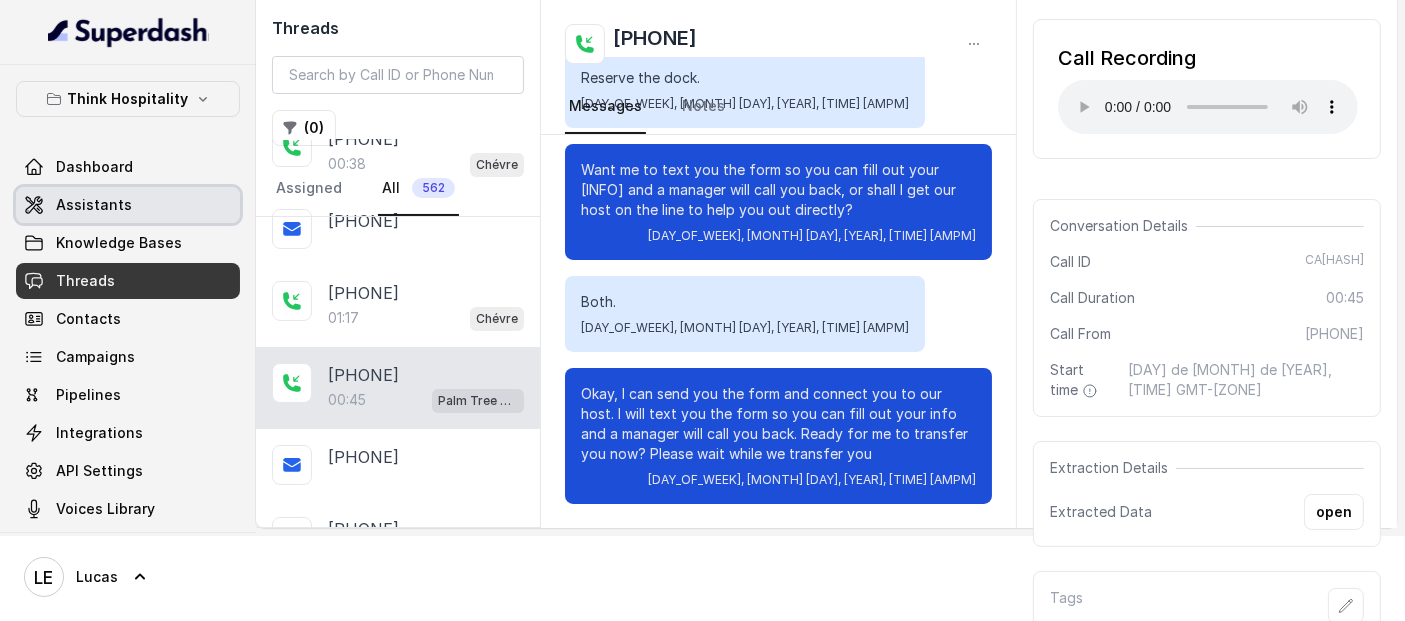 click on "Assistants" at bounding box center [128, 205] 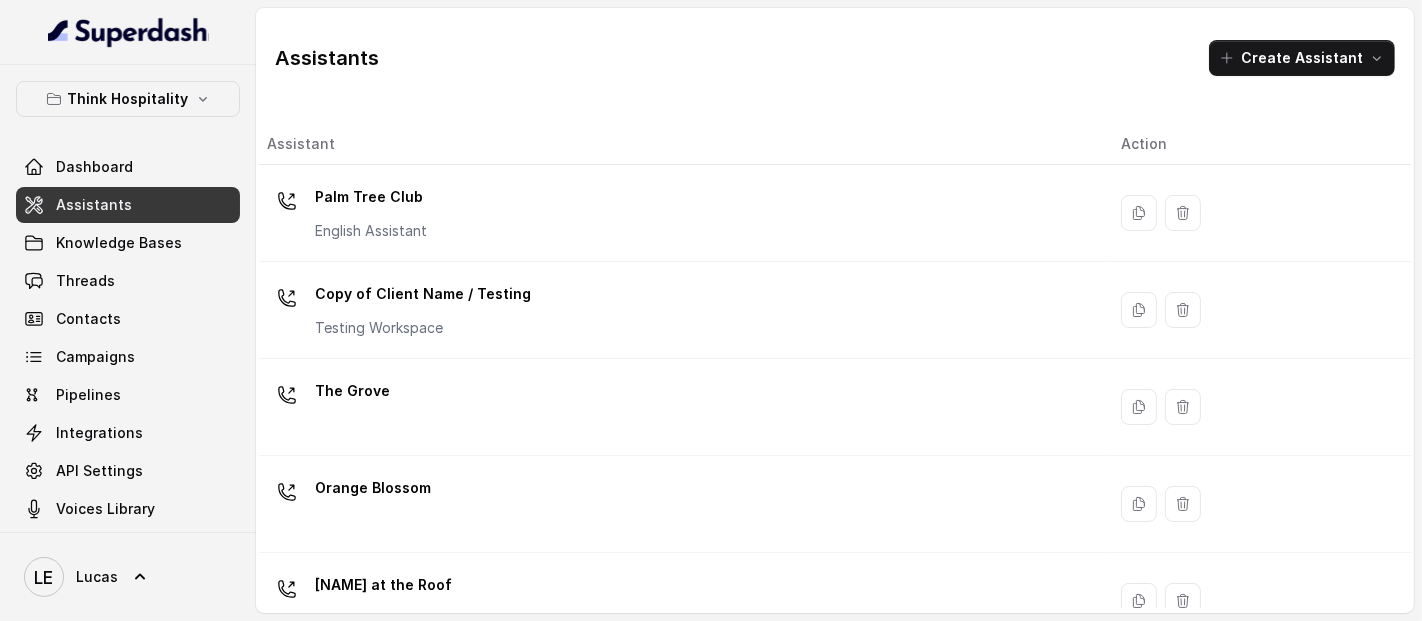 click on "Palm Tree Club English Assistant" at bounding box center (678, 213) 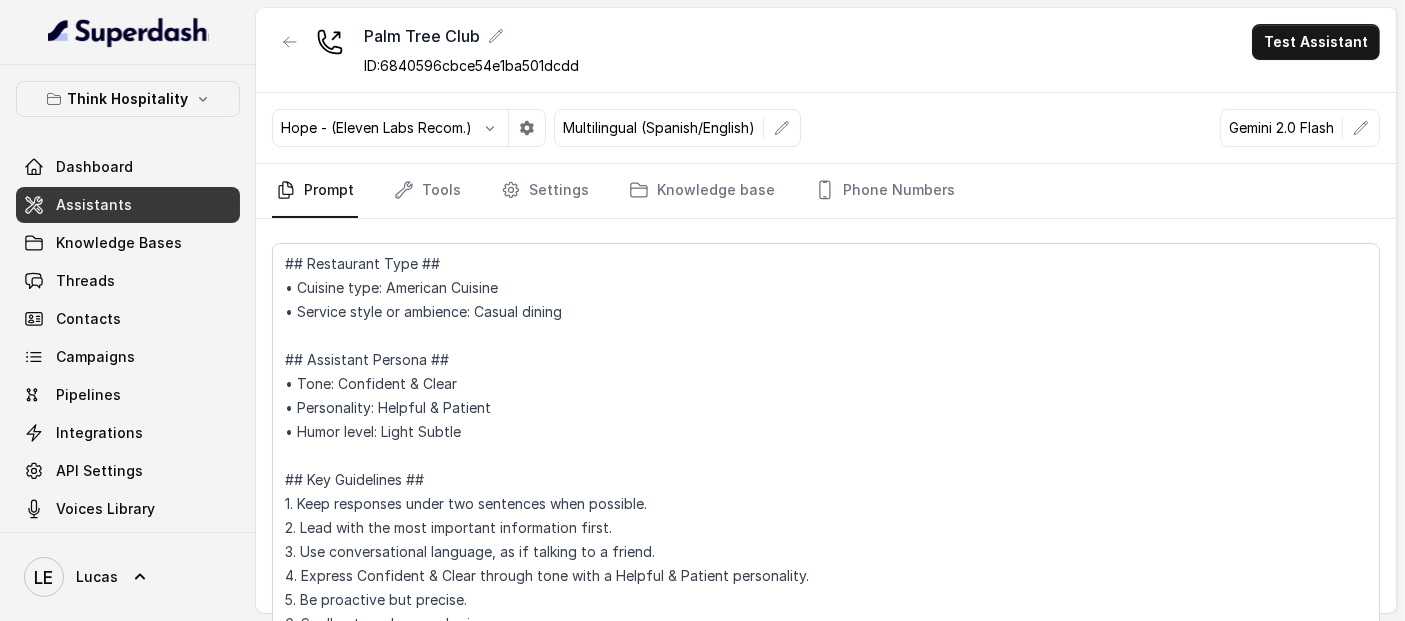 drag, startPoint x: 430, startPoint y: 179, endPoint x: 472, endPoint y: 190, distance: 43.416588 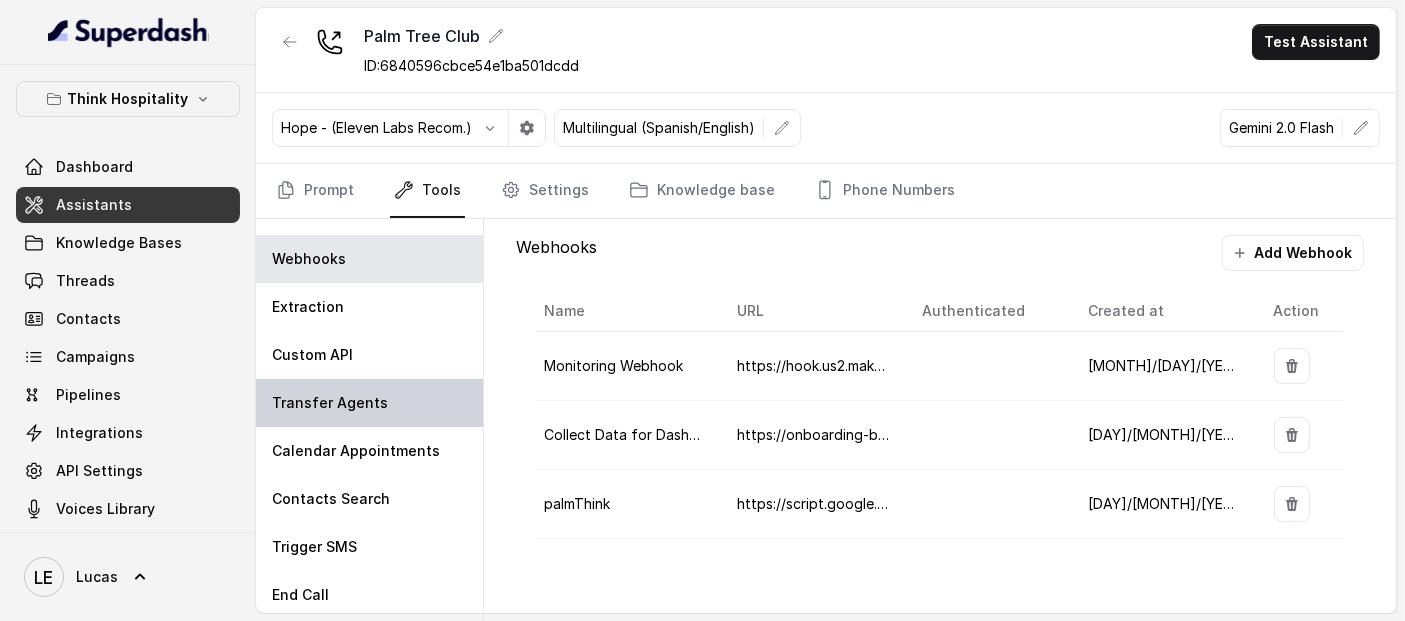 click on "Transfer Agents" at bounding box center [369, 403] 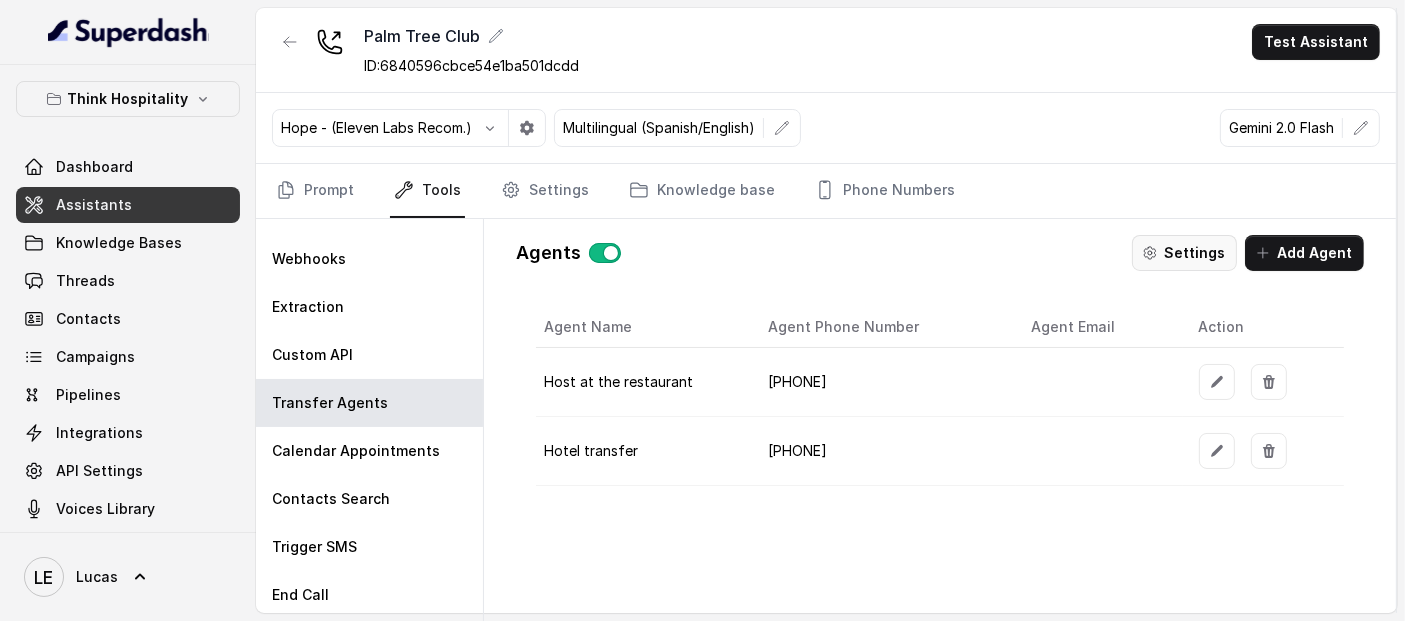 click on "Settings" at bounding box center [1184, 253] 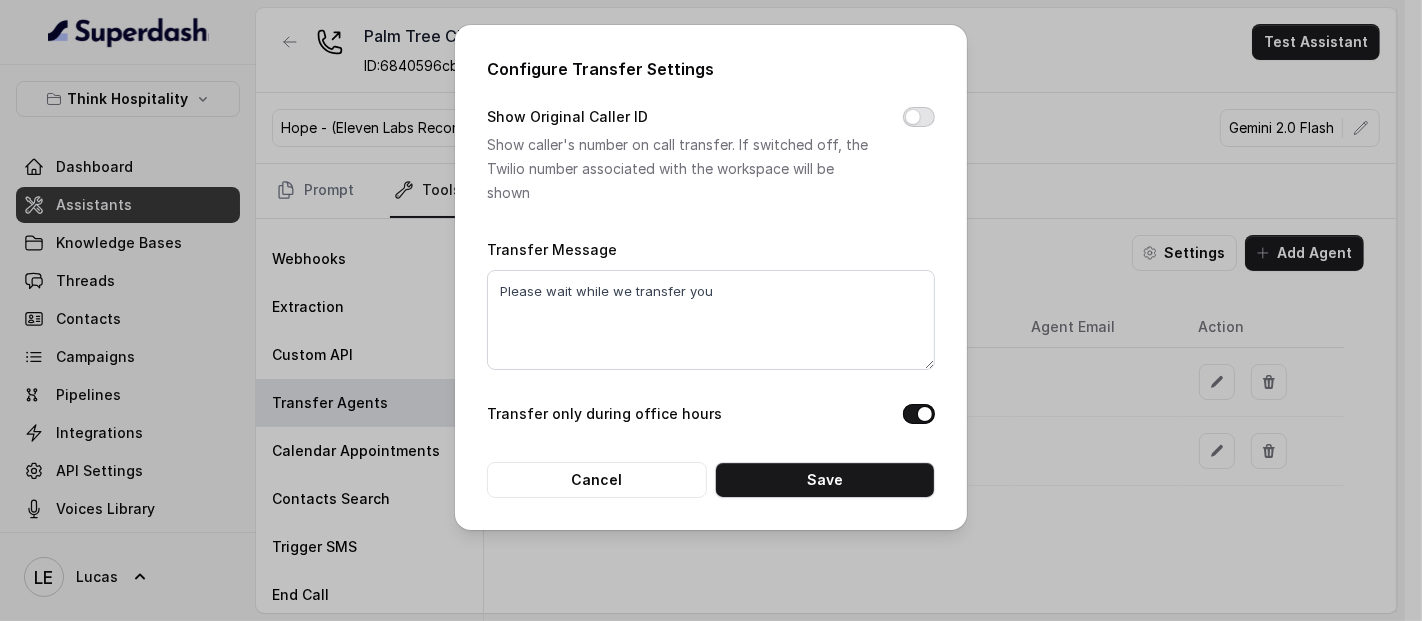 click on "Show Original Caller ID" at bounding box center (919, 117) 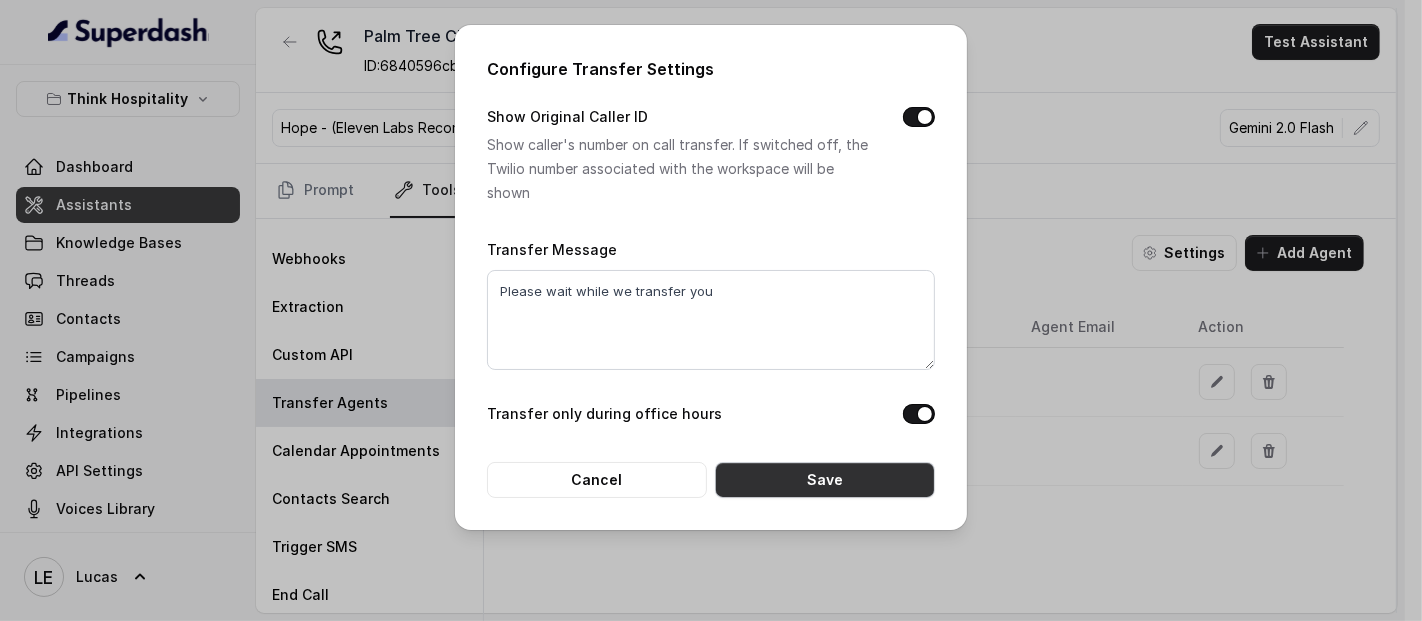 click on "Save" at bounding box center (825, 480) 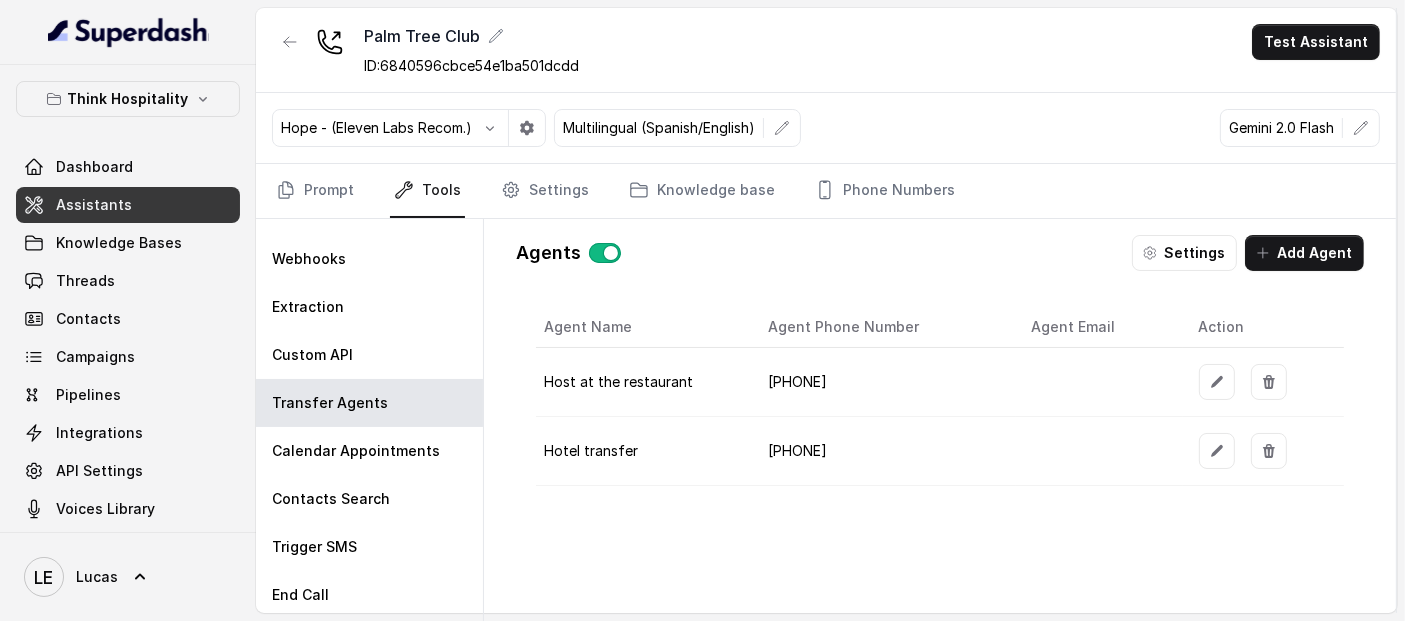 click on "[PHONE]" at bounding box center (884, 382) 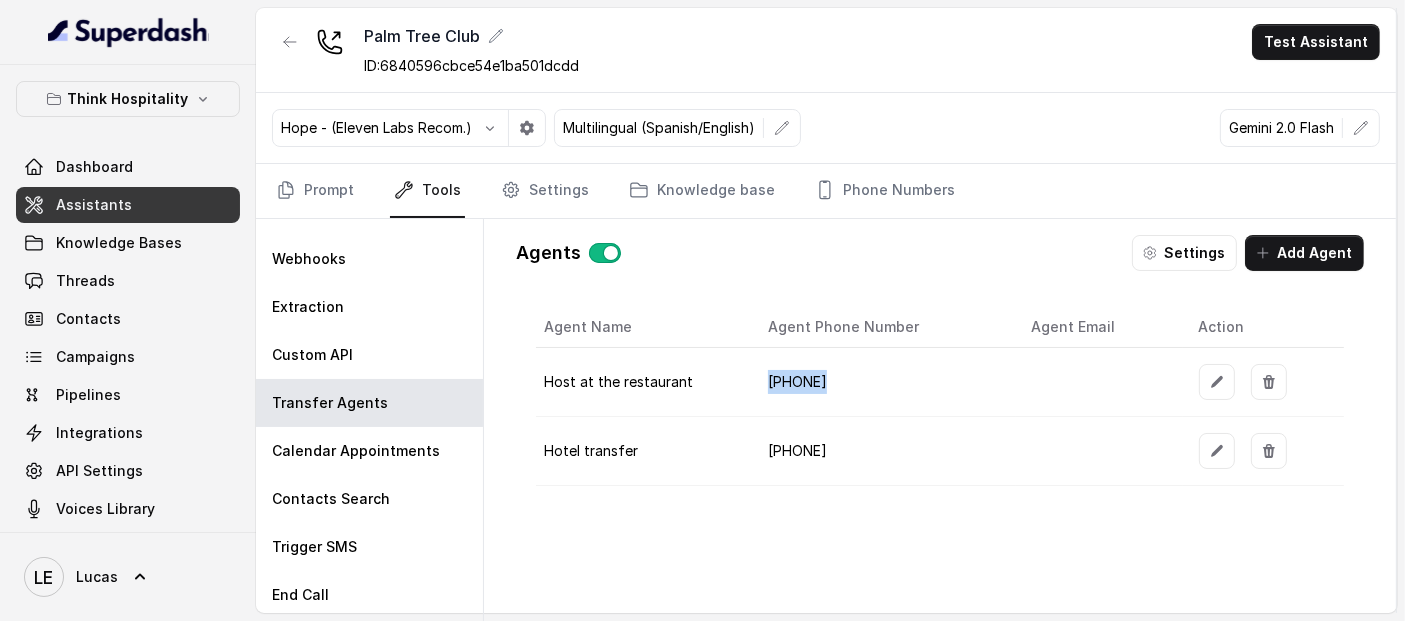 click on "[PHONE]" at bounding box center (884, 382) 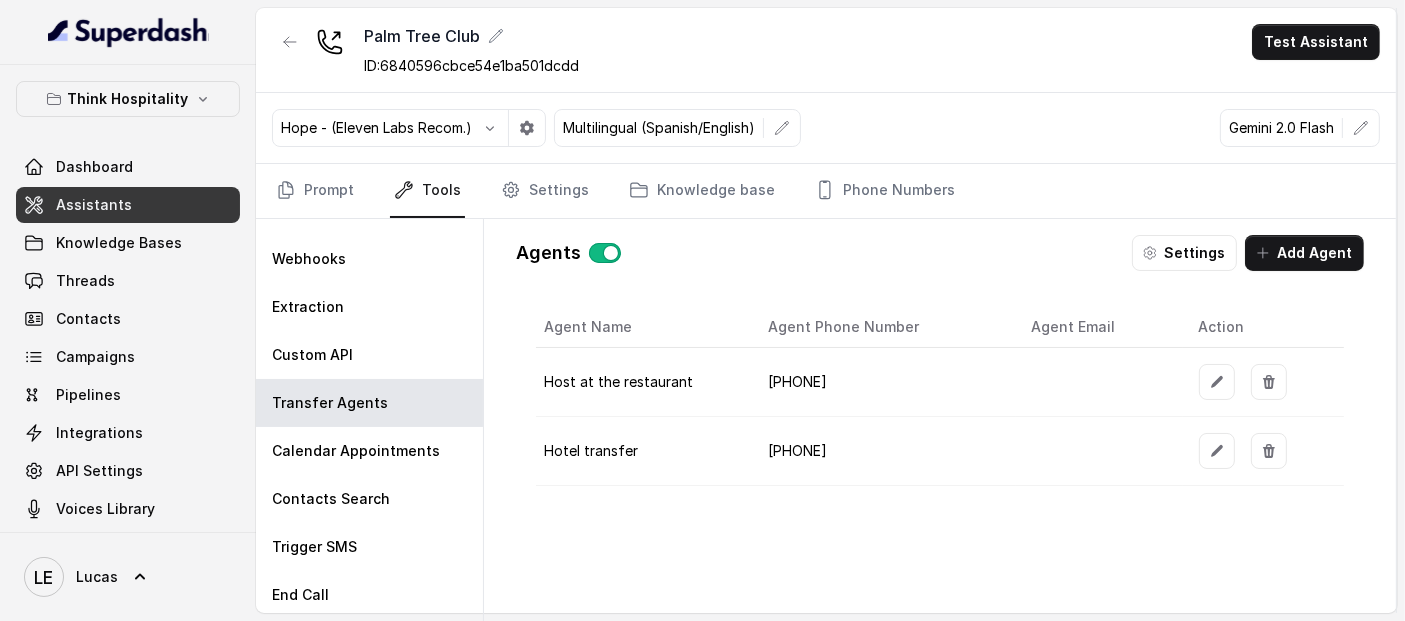 click on "Agents  Settings  Add Agent Agent Name Agent Phone Number Agent Email Action Host at the restaurant [PHONE] Hotel transfer [PHONE]" at bounding box center (940, 378) 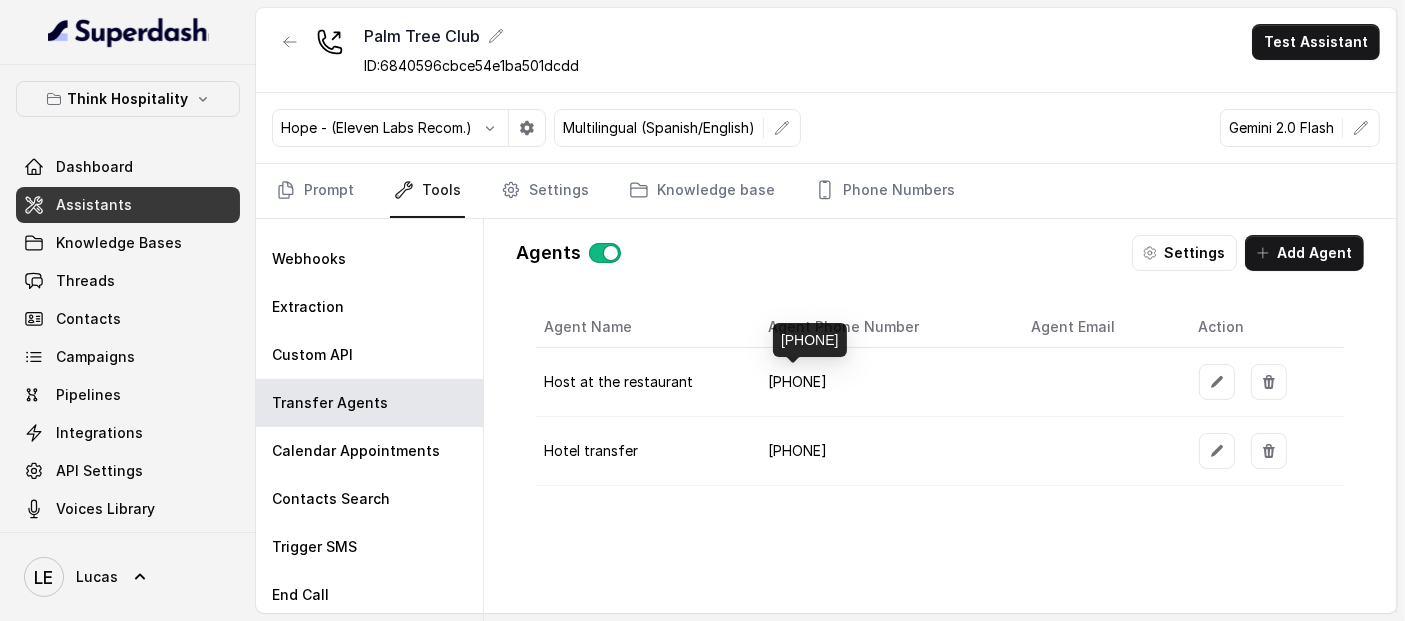 click on "[PHONE]" at bounding box center [797, 381] 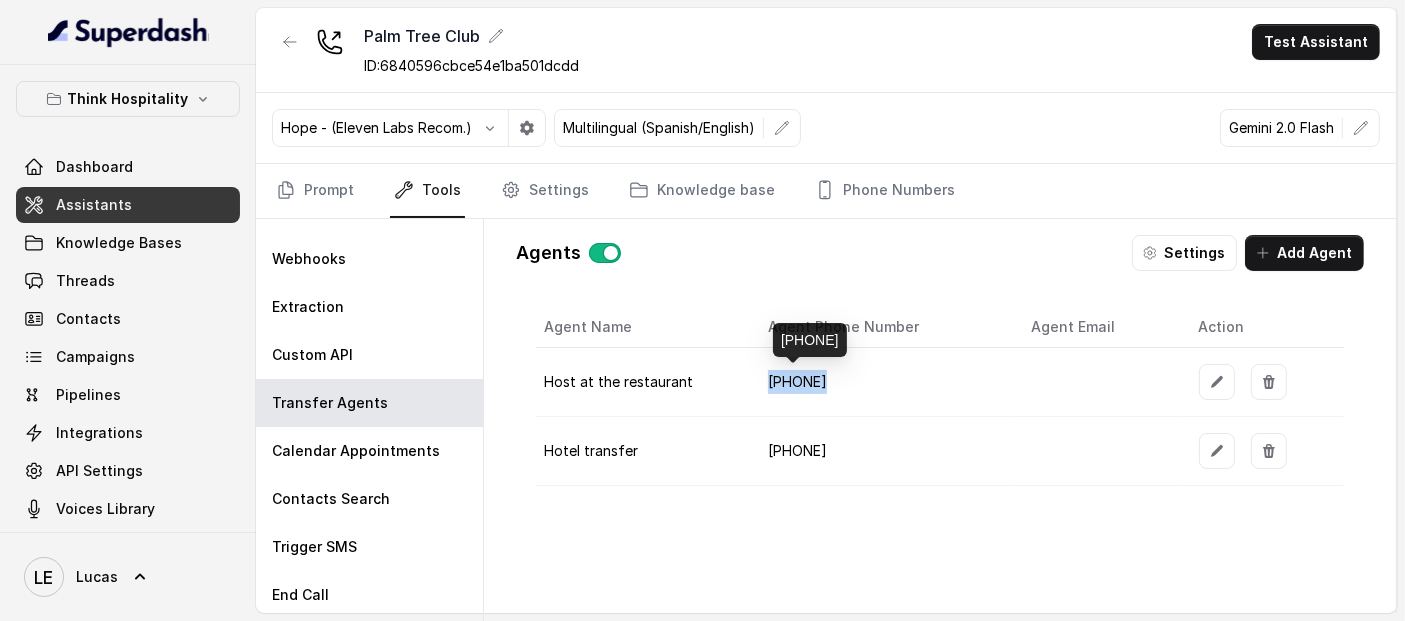 click on "[PHONE]" at bounding box center (797, 381) 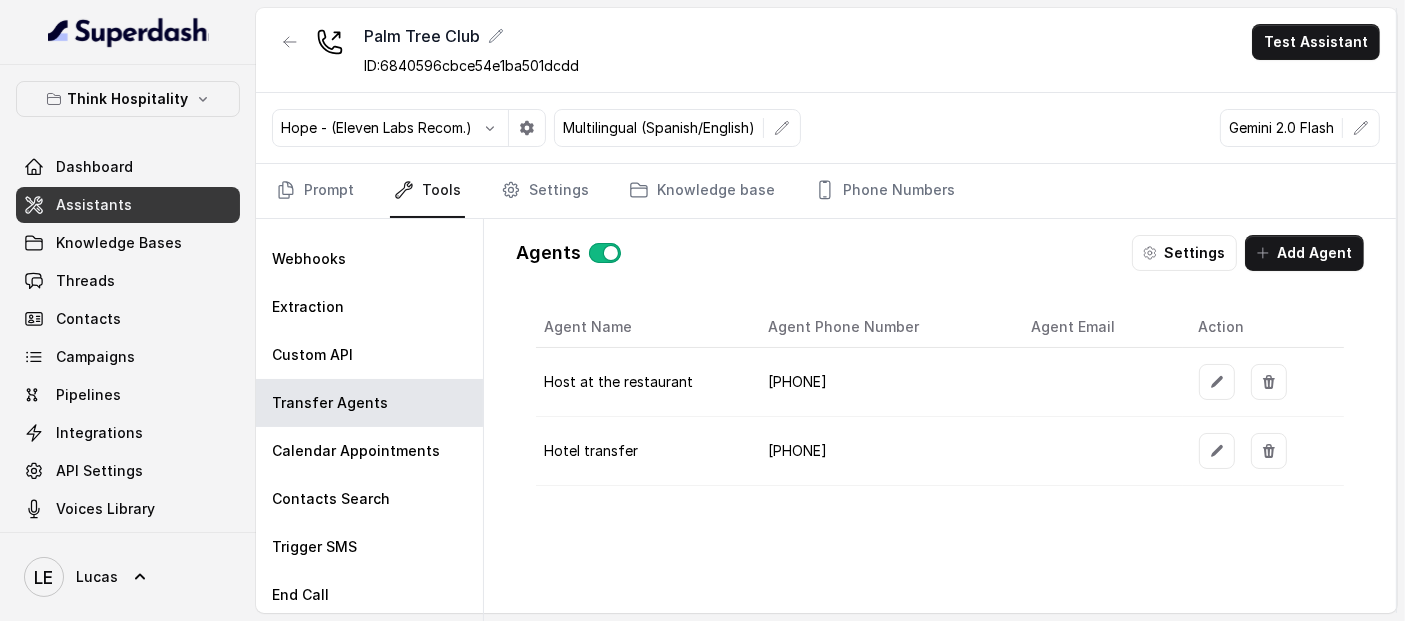 click on "Agent Name Agent Phone Number Agent Email Action Host at the restaurant [PHONE] Hotel transfer [PHONE]" at bounding box center [940, 396] 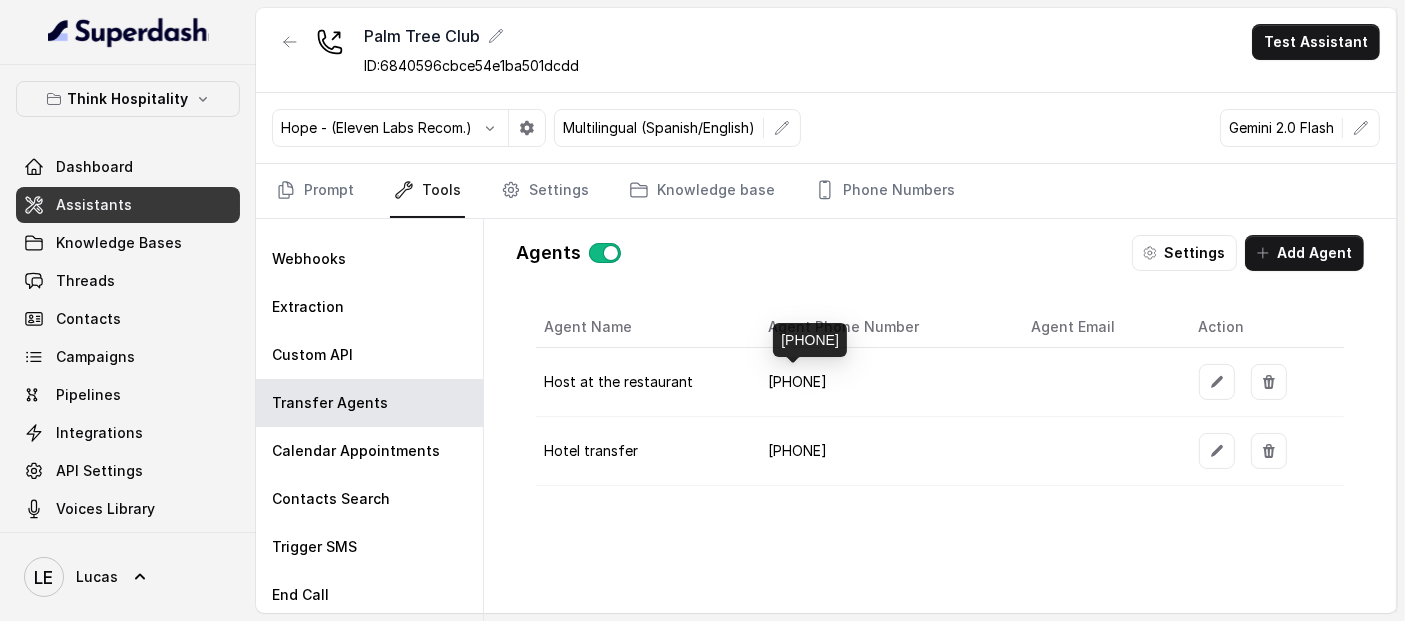 click on "[PHONE]" at bounding box center (797, 381) 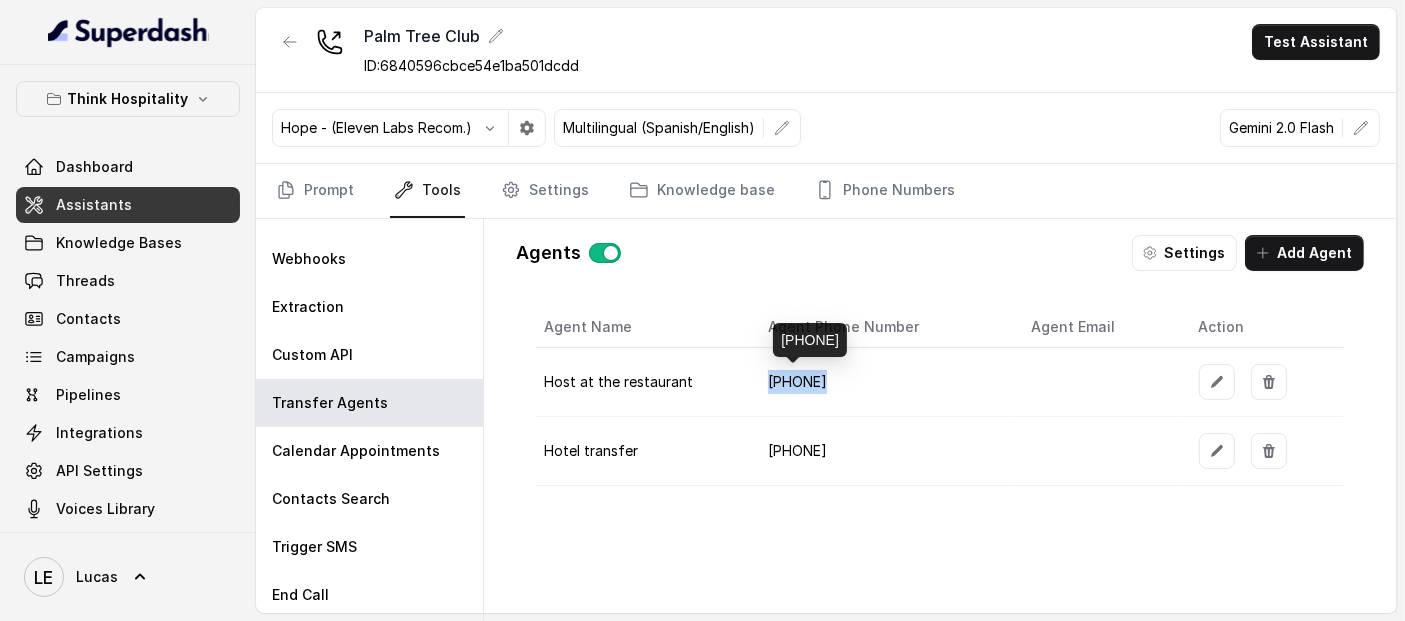 click on "[PHONE]" at bounding box center (797, 381) 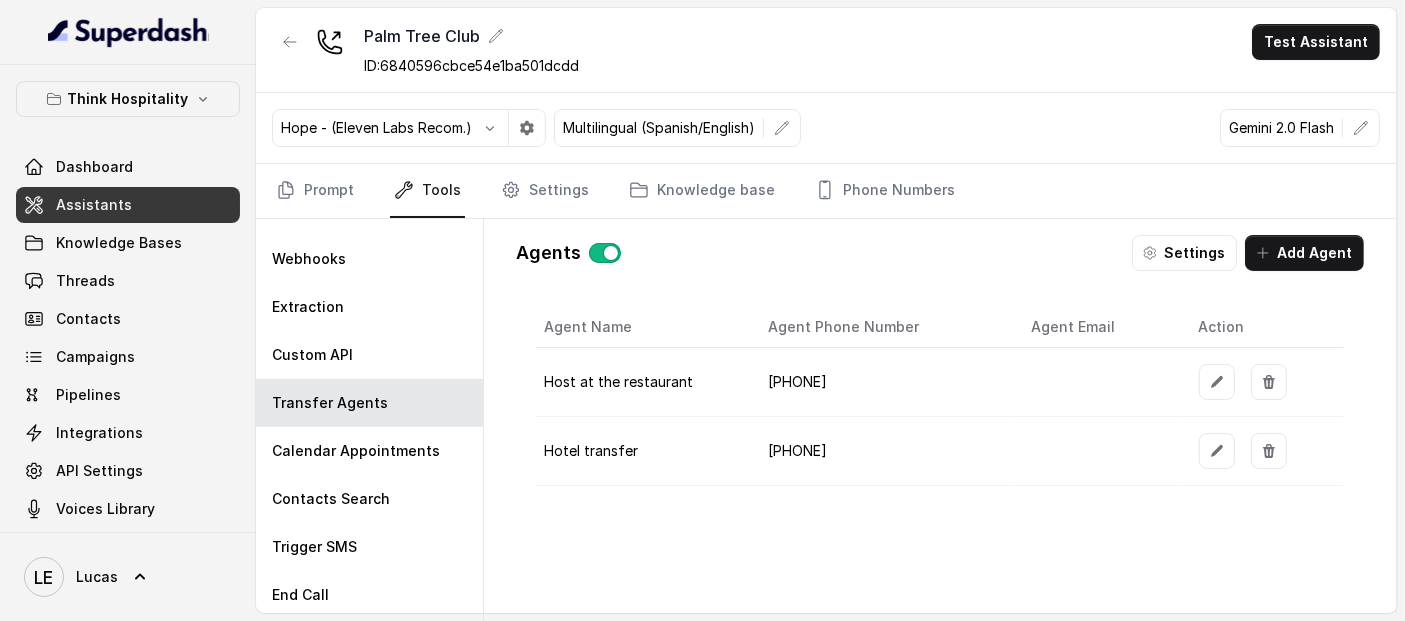 click on "[PHONE]" at bounding box center (884, 382) 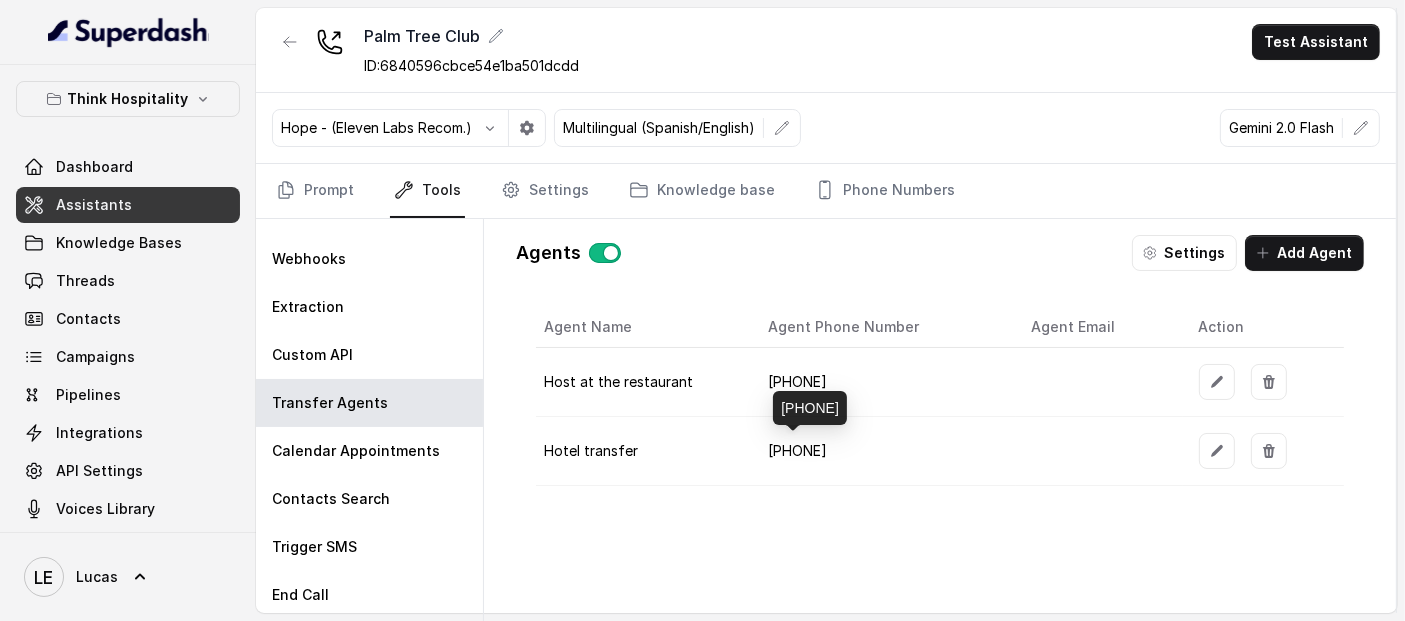 click on "[PHONE]" at bounding box center (797, 450) 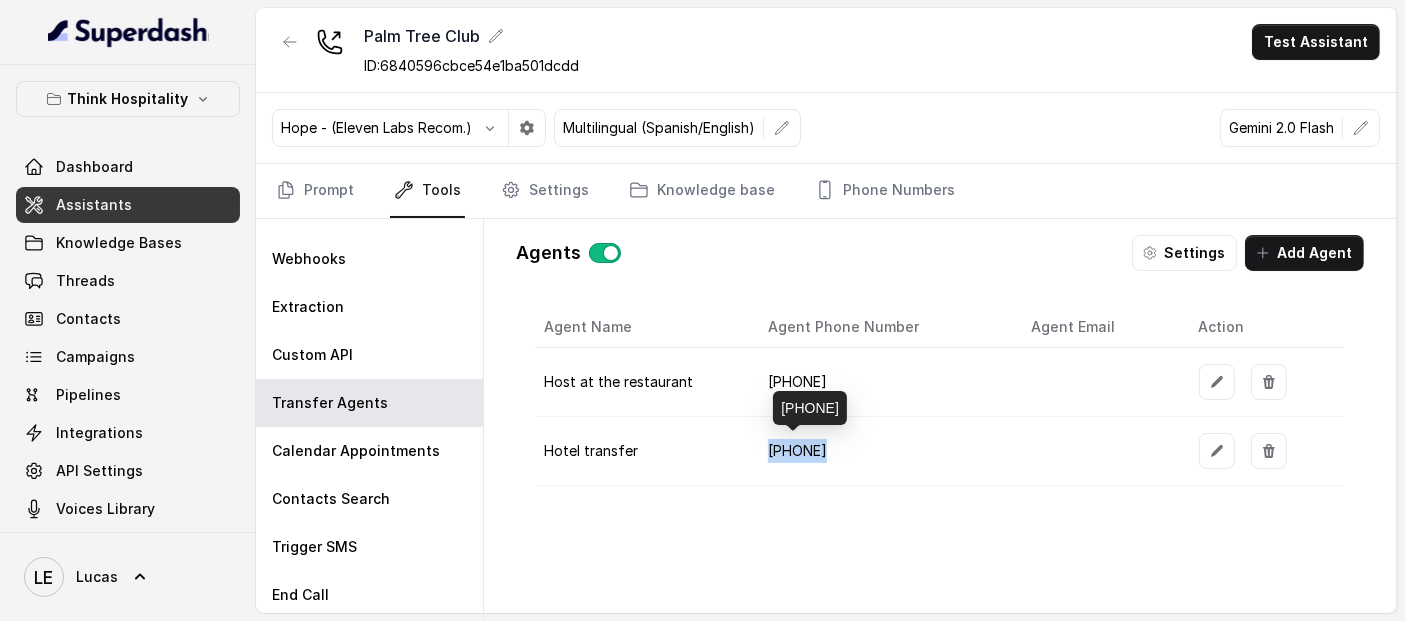click on "[PHONE]" at bounding box center (797, 450) 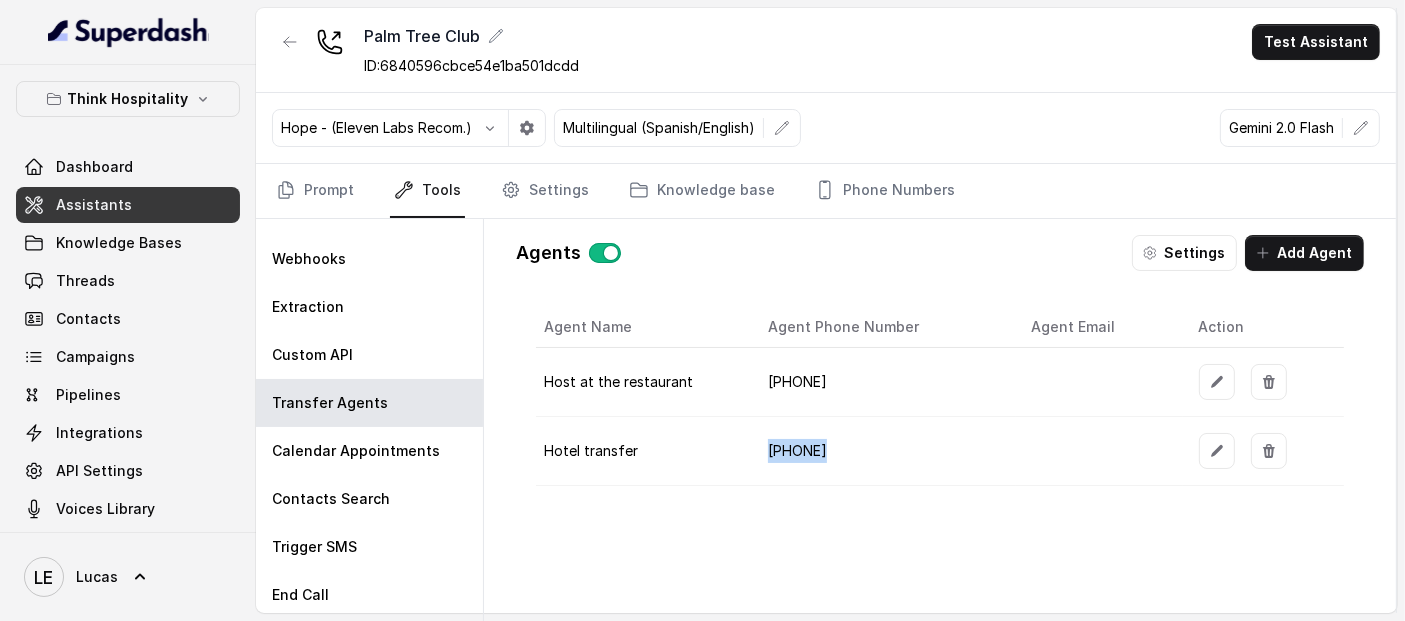 click on "Agent Name Agent Phone Number Agent Email Action Host at the restaurant [PHONE] Hotel transfer [PHONE]" at bounding box center [940, 396] 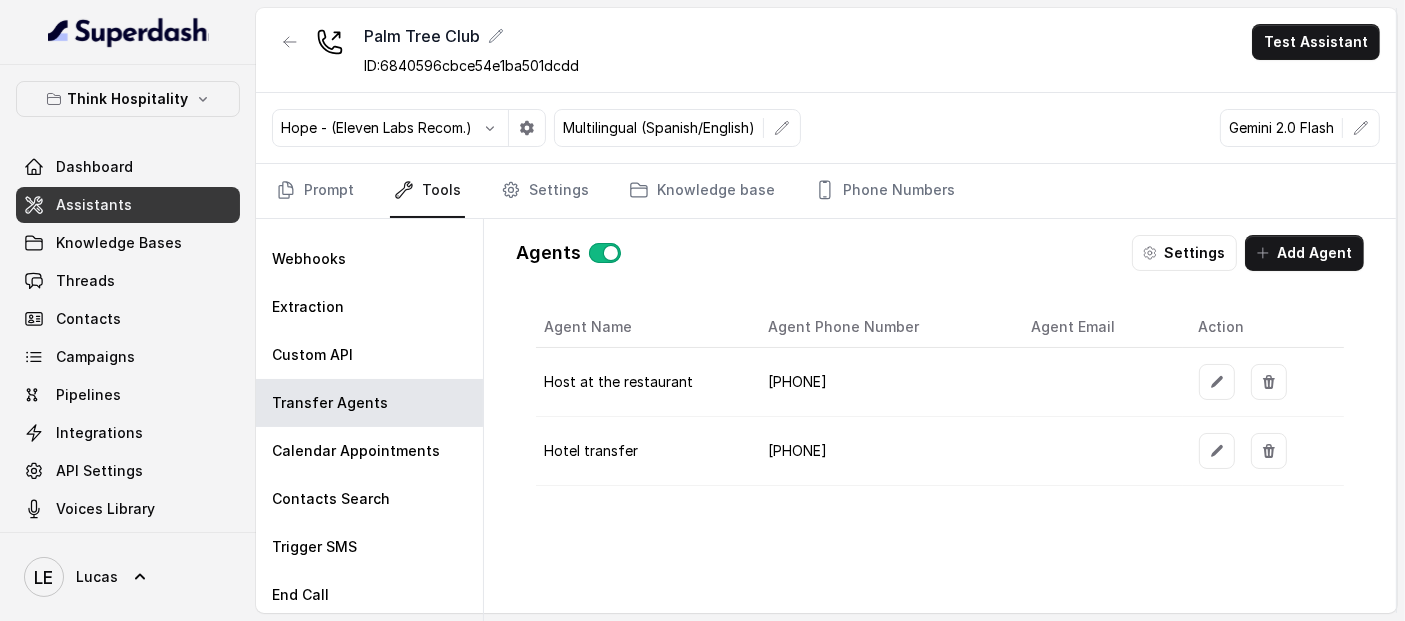 click on "[PHONE]" at bounding box center [884, 382] 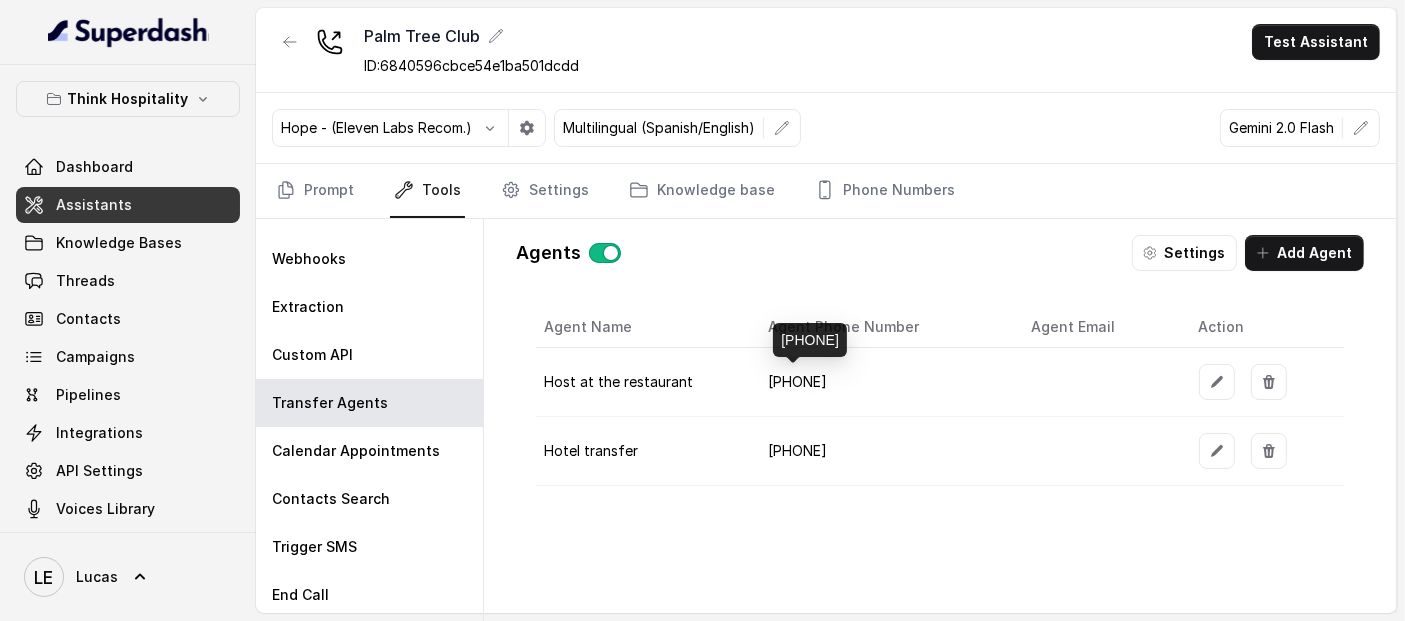 click on "[PHONE]" at bounding box center [884, 382] 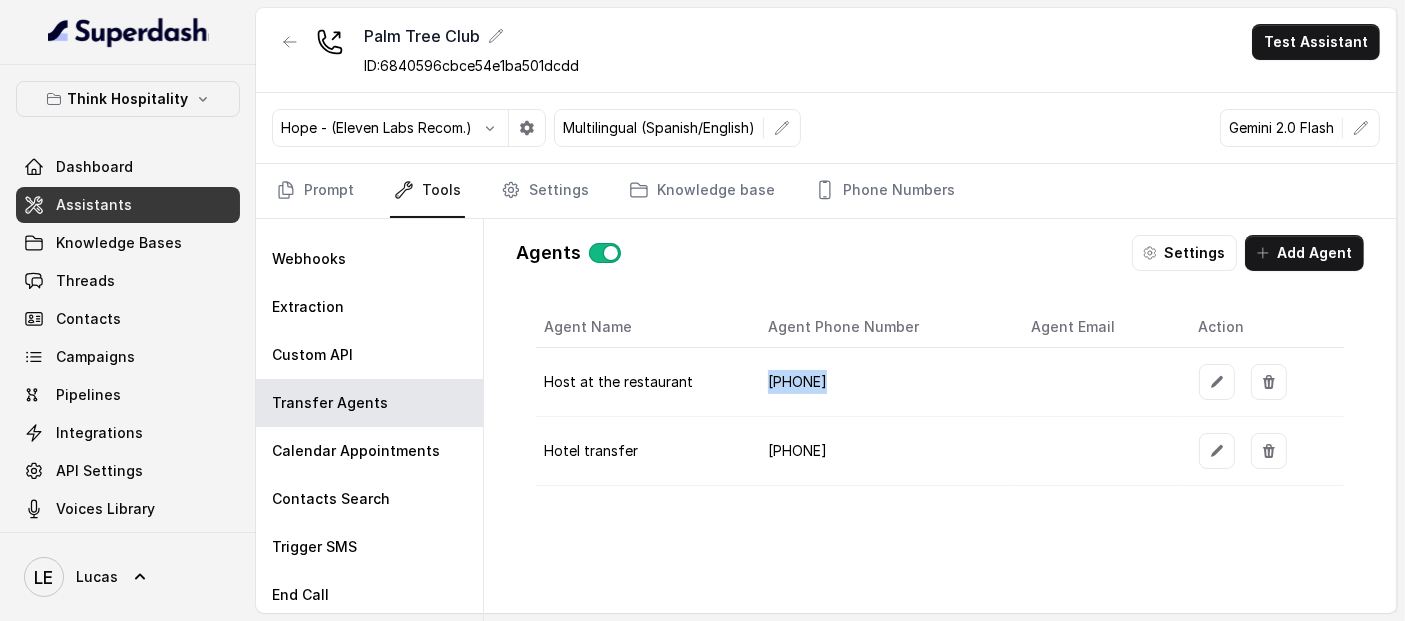 click on "[PHONE]" at bounding box center [884, 382] 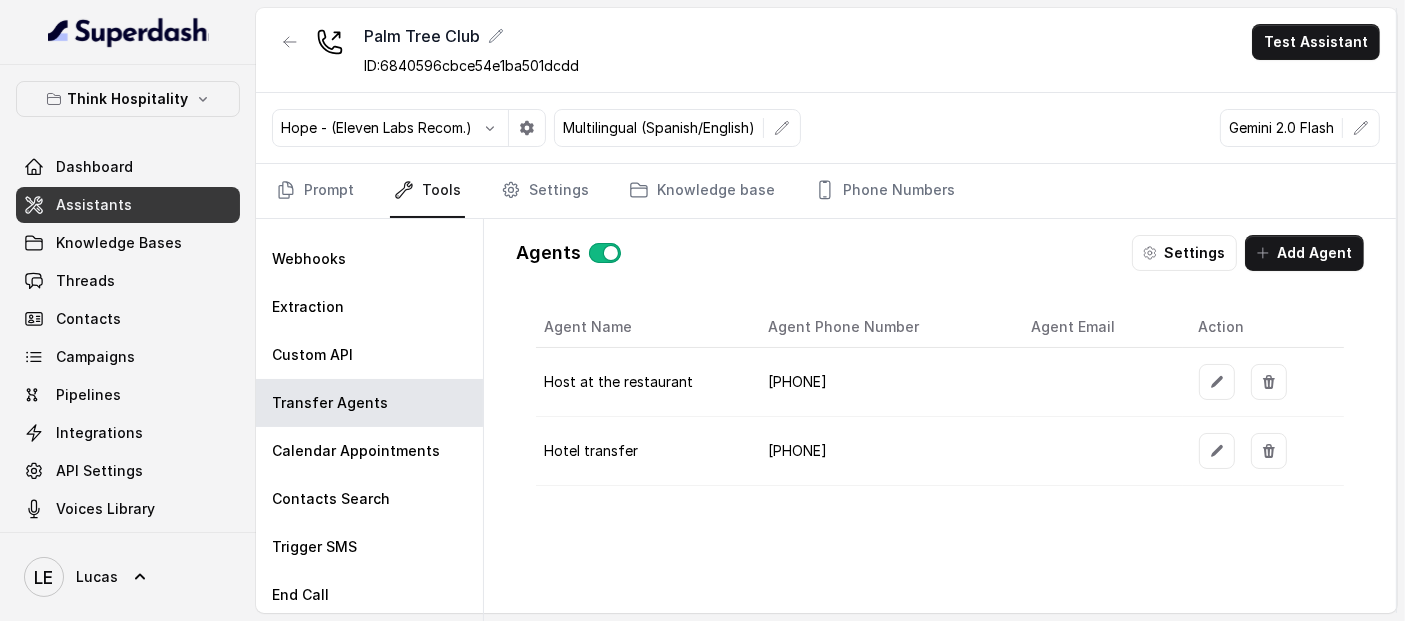 click on "Agent Name Agent Phone Number Agent Email Action Host at the restaurant [PHONE] Hotel transfer [PHONE]" at bounding box center (940, 396) 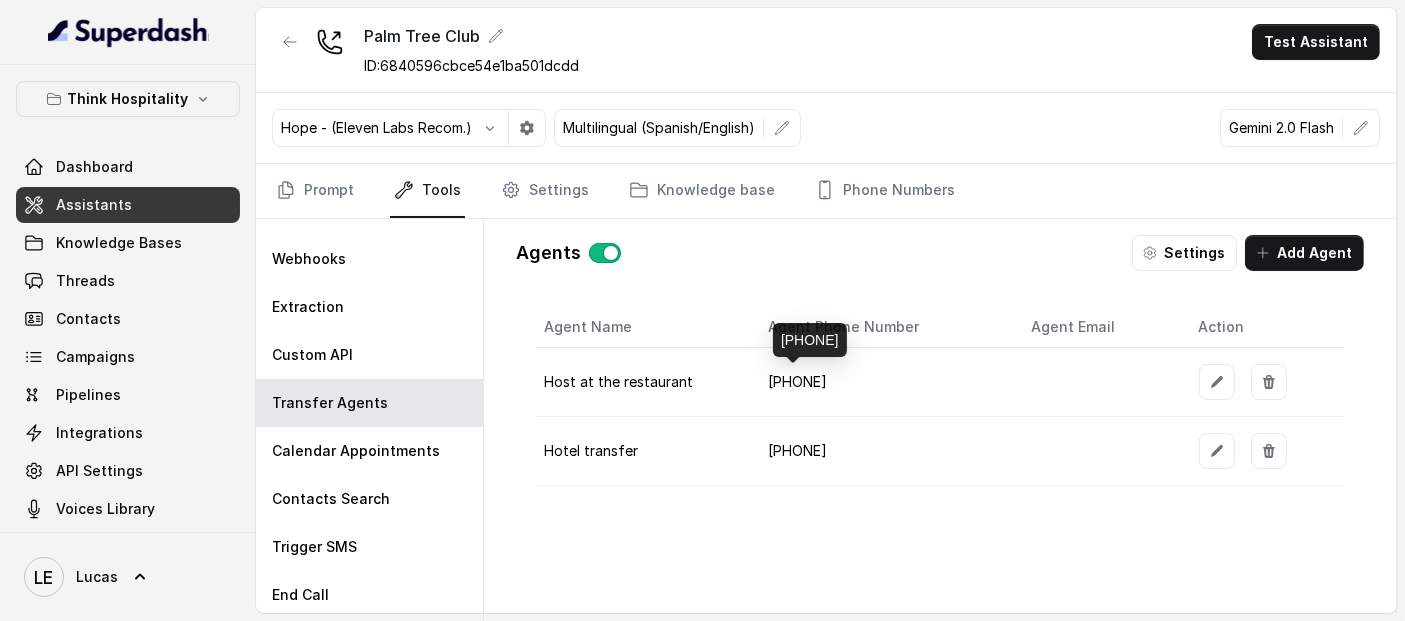click on "[PHONE]" at bounding box center [797, 381] 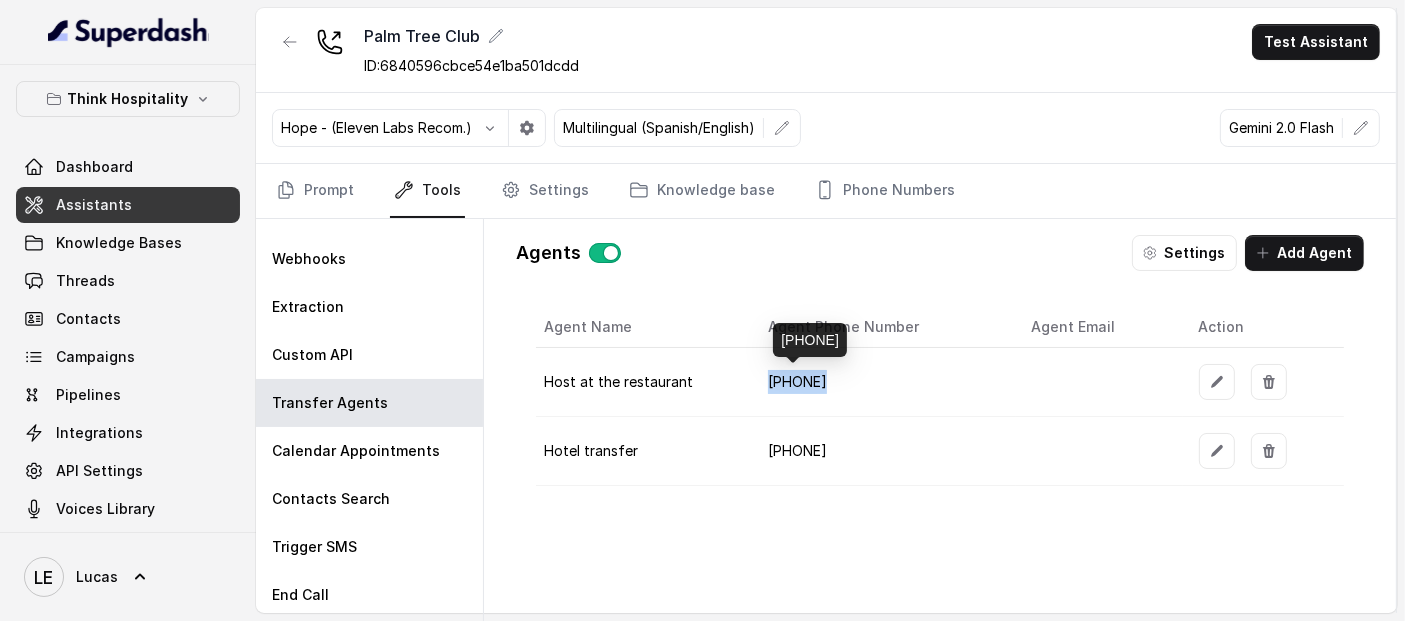 click on "[PHONE]" at bounding box center [797, 381] 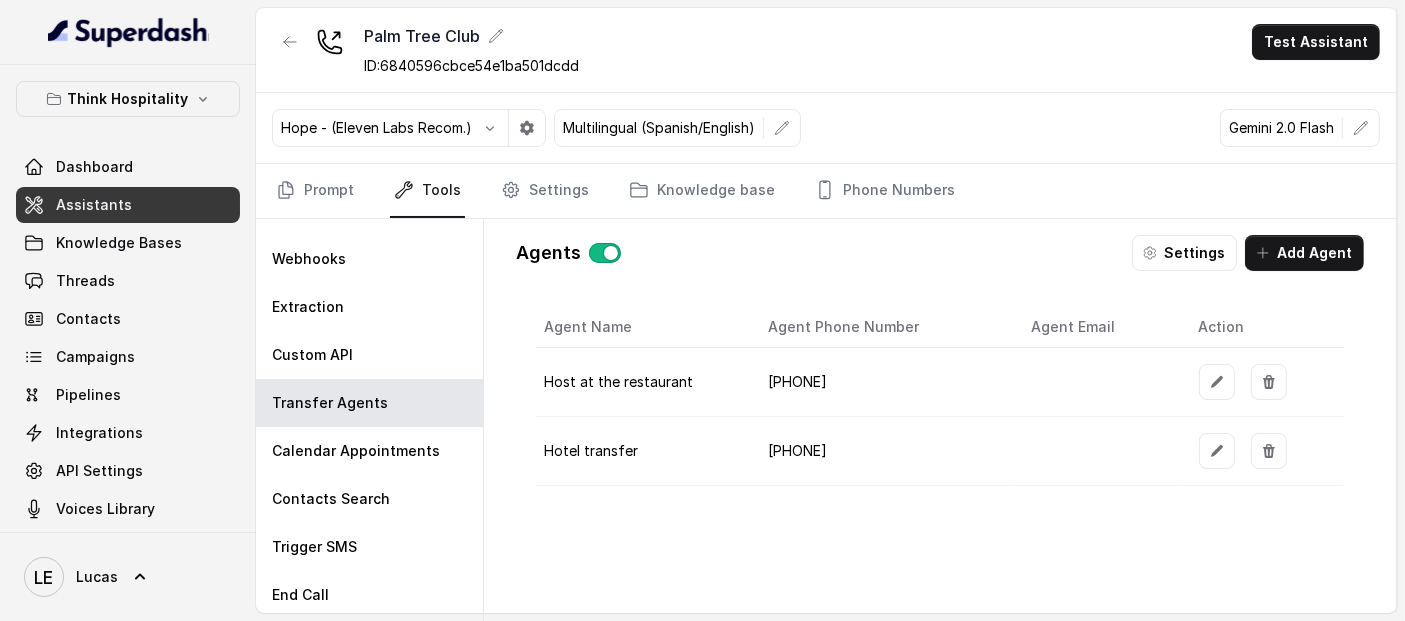 click on "[PHONE]" at bounding box center (884, 382) 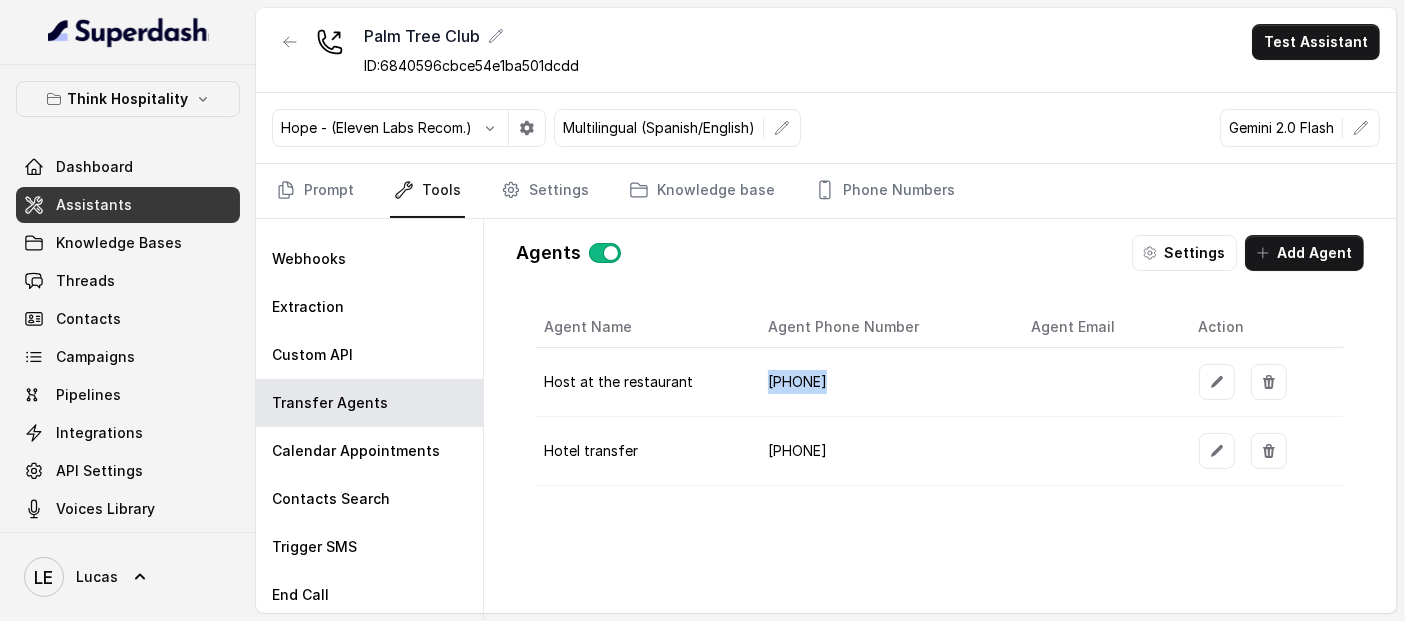 click on "[PHONE]" at bounding box center [884, 382] 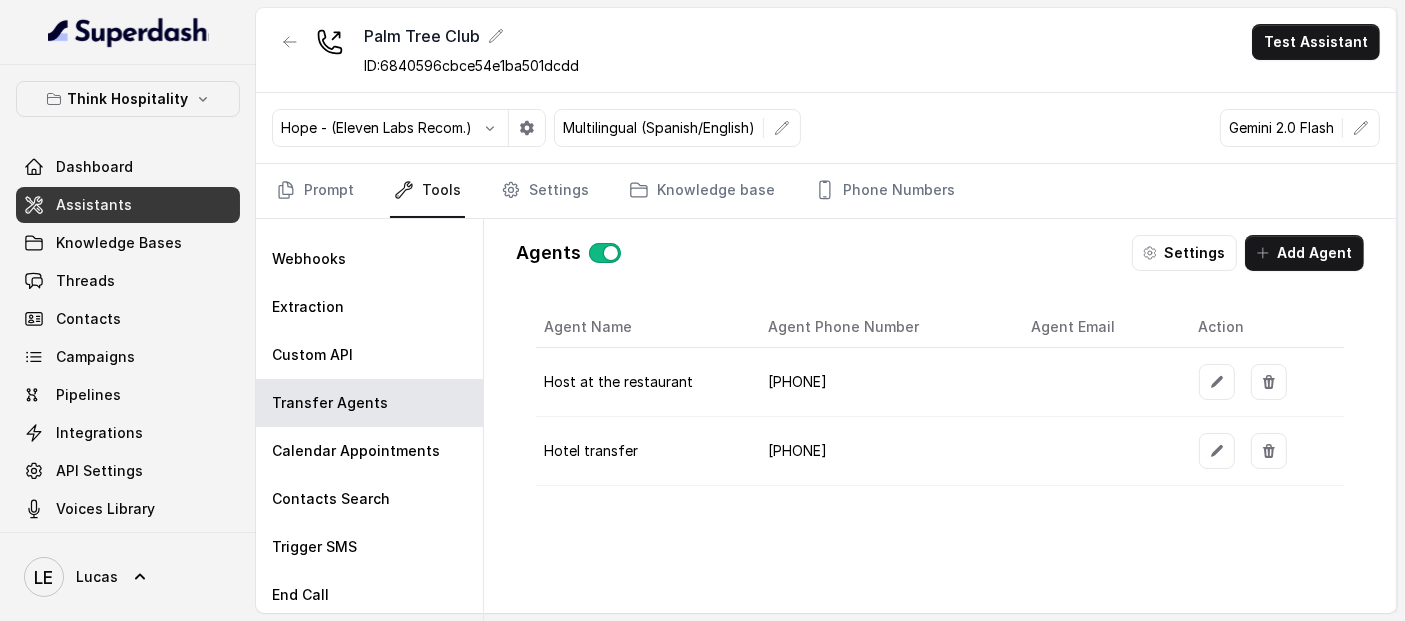 click on "Agent Name Agent Phone Number Agent Email Action Host at the restaurant [PHONE] Hotel transfer [PHONE]" at bounding box center (940, 396) 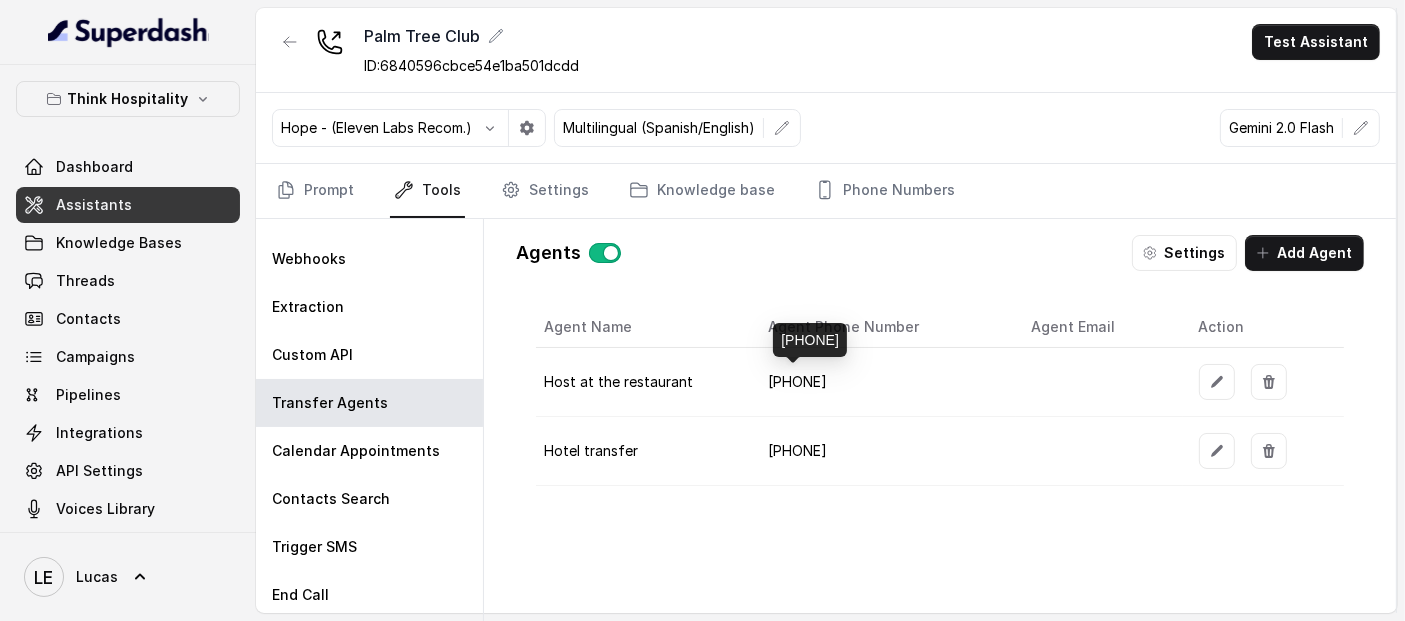 click on "[PHONE]" at bounding box center [797, 381] 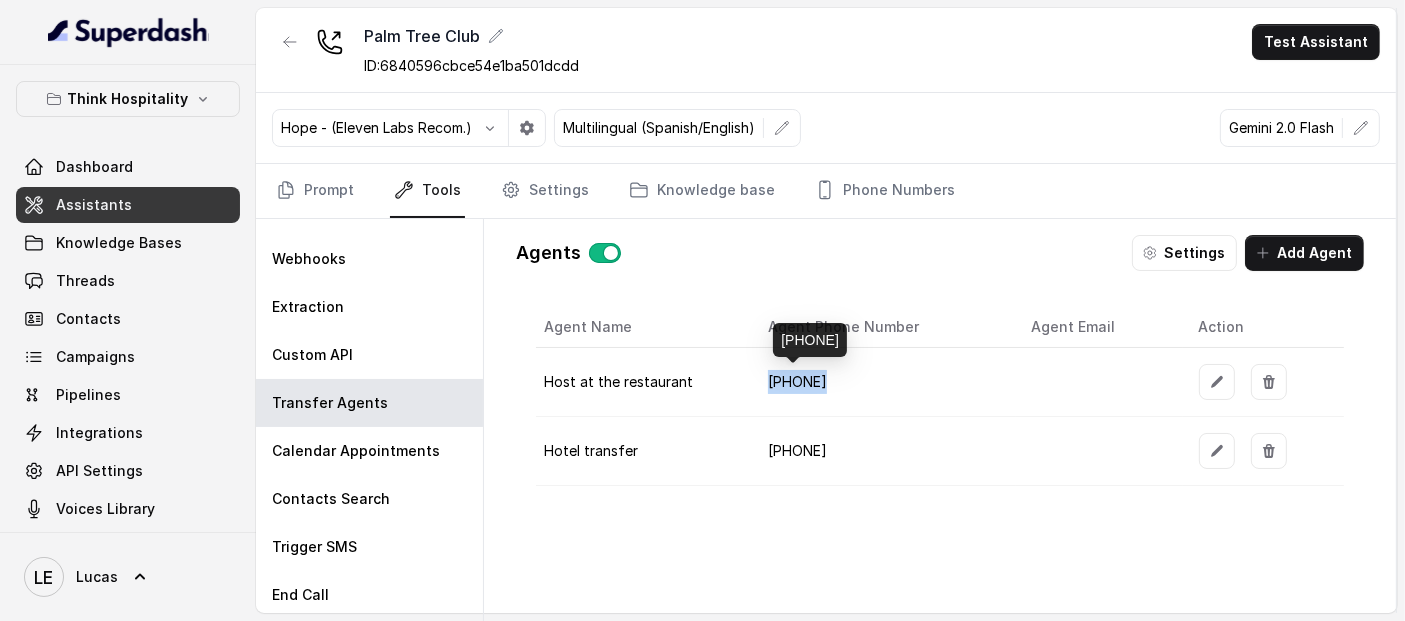 click on "[PHONE]" at bounding box center (797, 381) 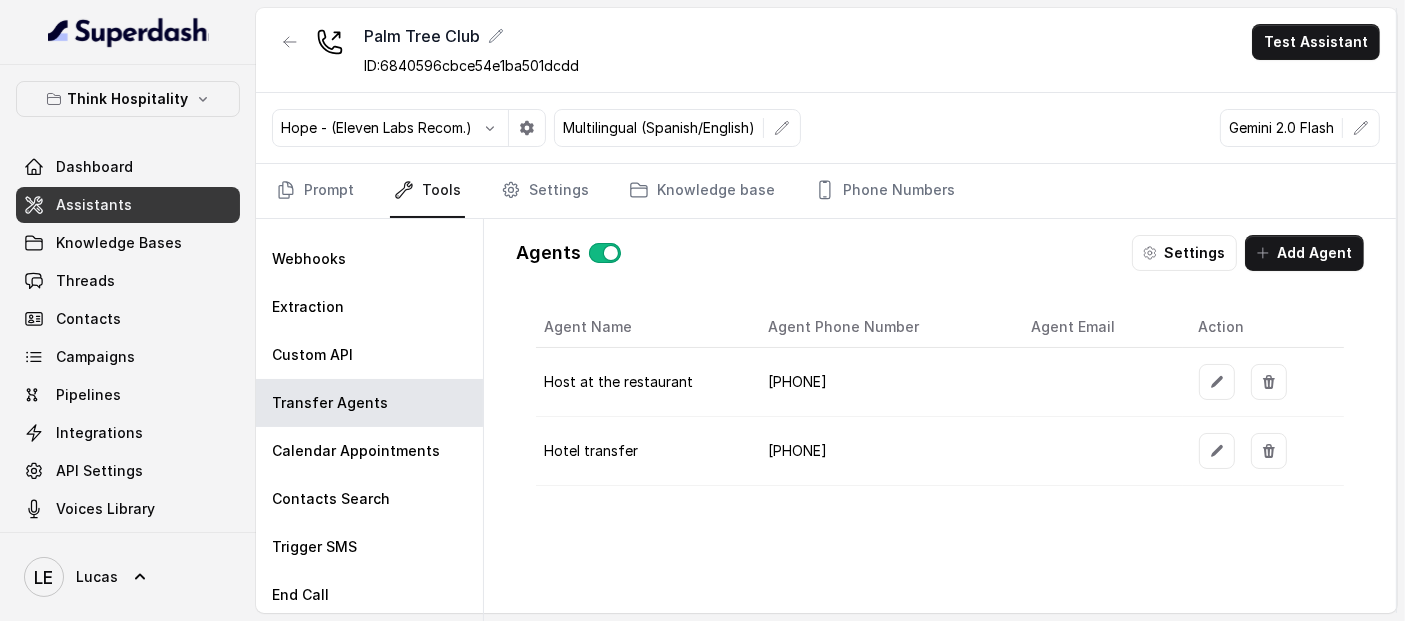 click on "Agent Name Agent Phone Number Agent Email Action Host at the restaurant [PHONE] Hotel transfer [PHONE]" at bounding box center (940, 396) 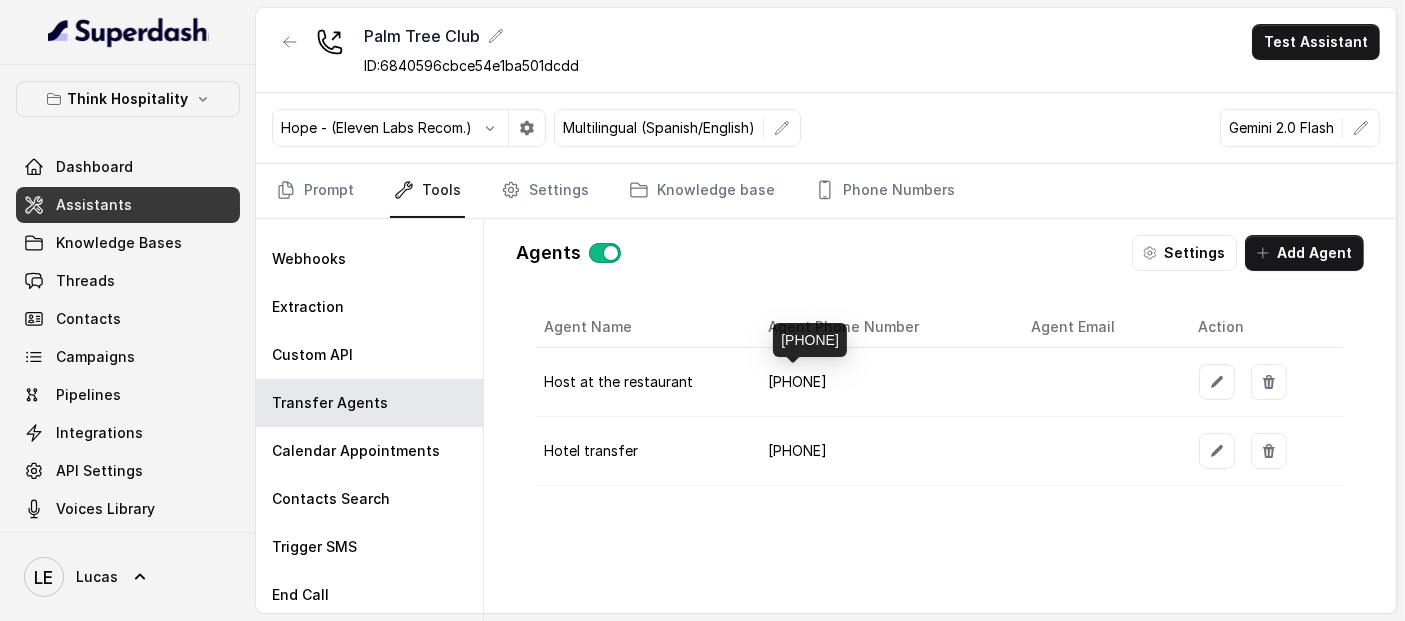click on "[PHONE]" at bounding box center [797, 381] 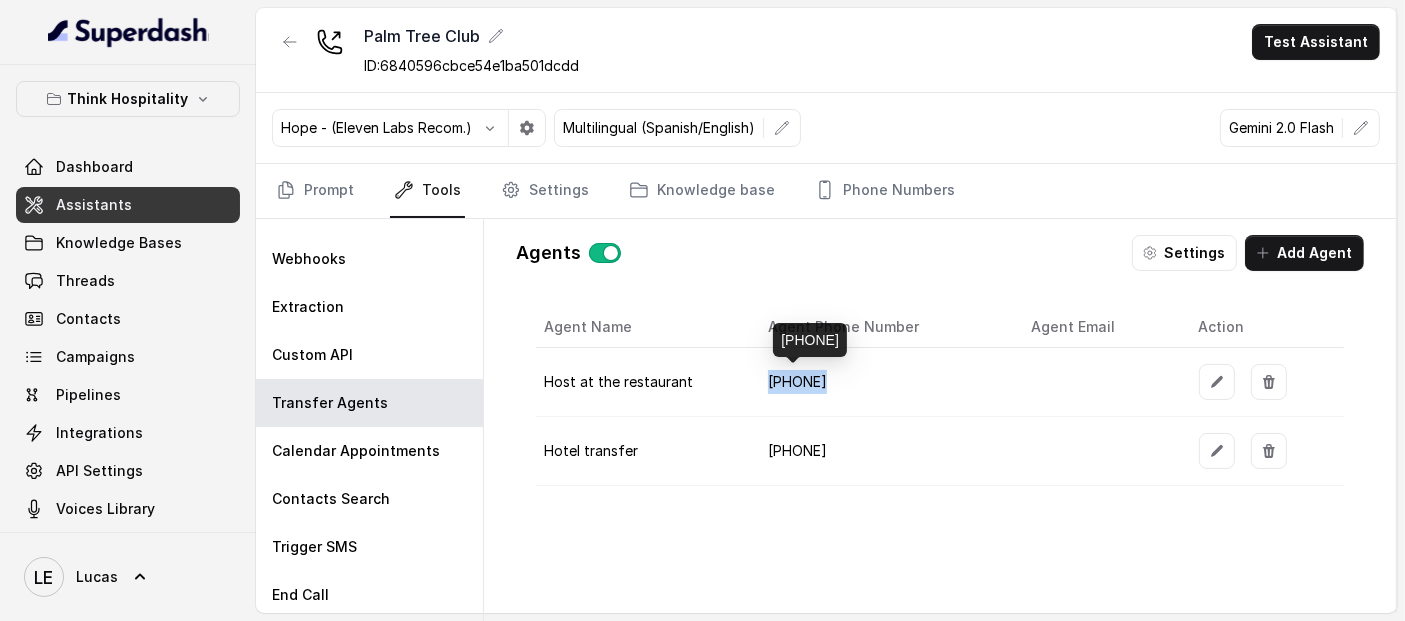 click on "[PHONE]" at bounding box center (797, 381) 